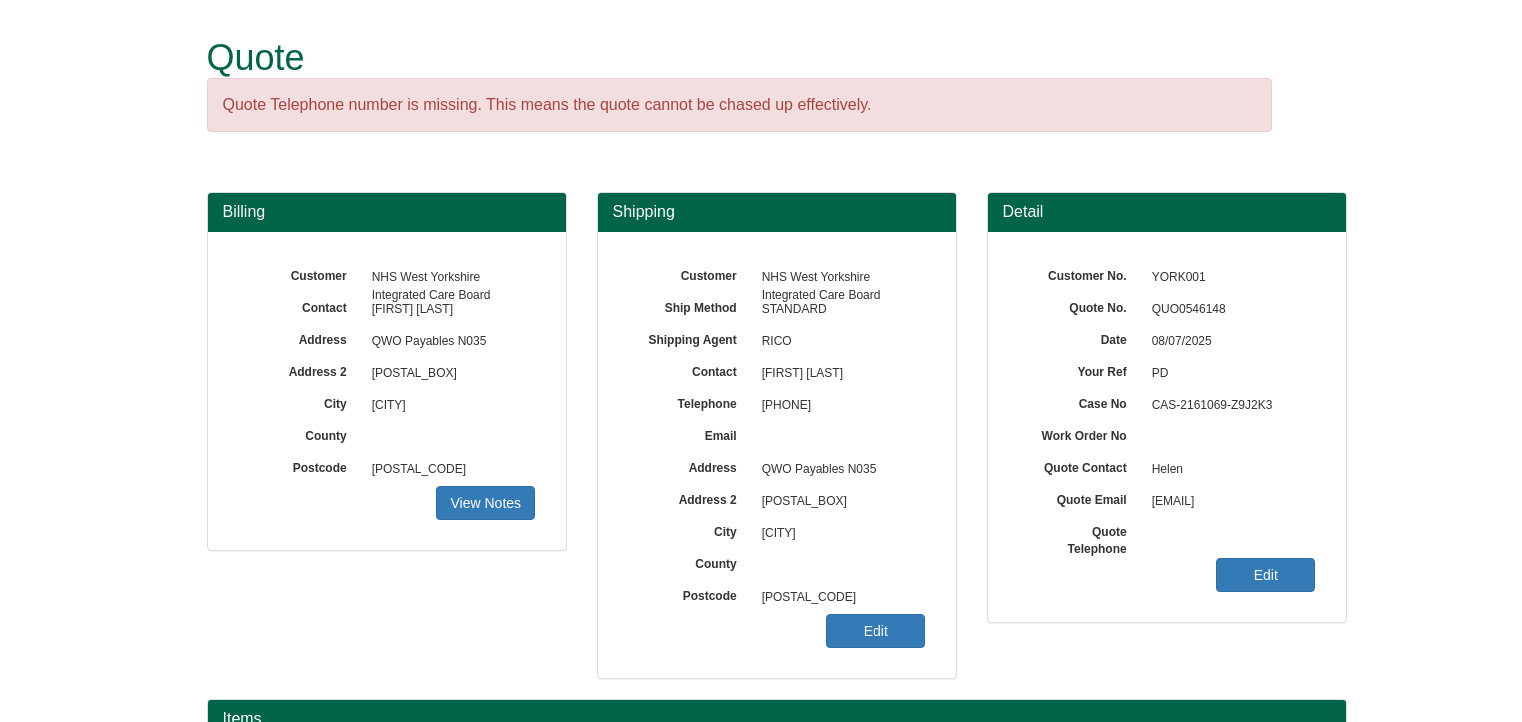 scroll, scrollTop: 0, scrollLeft: 0, axis: both 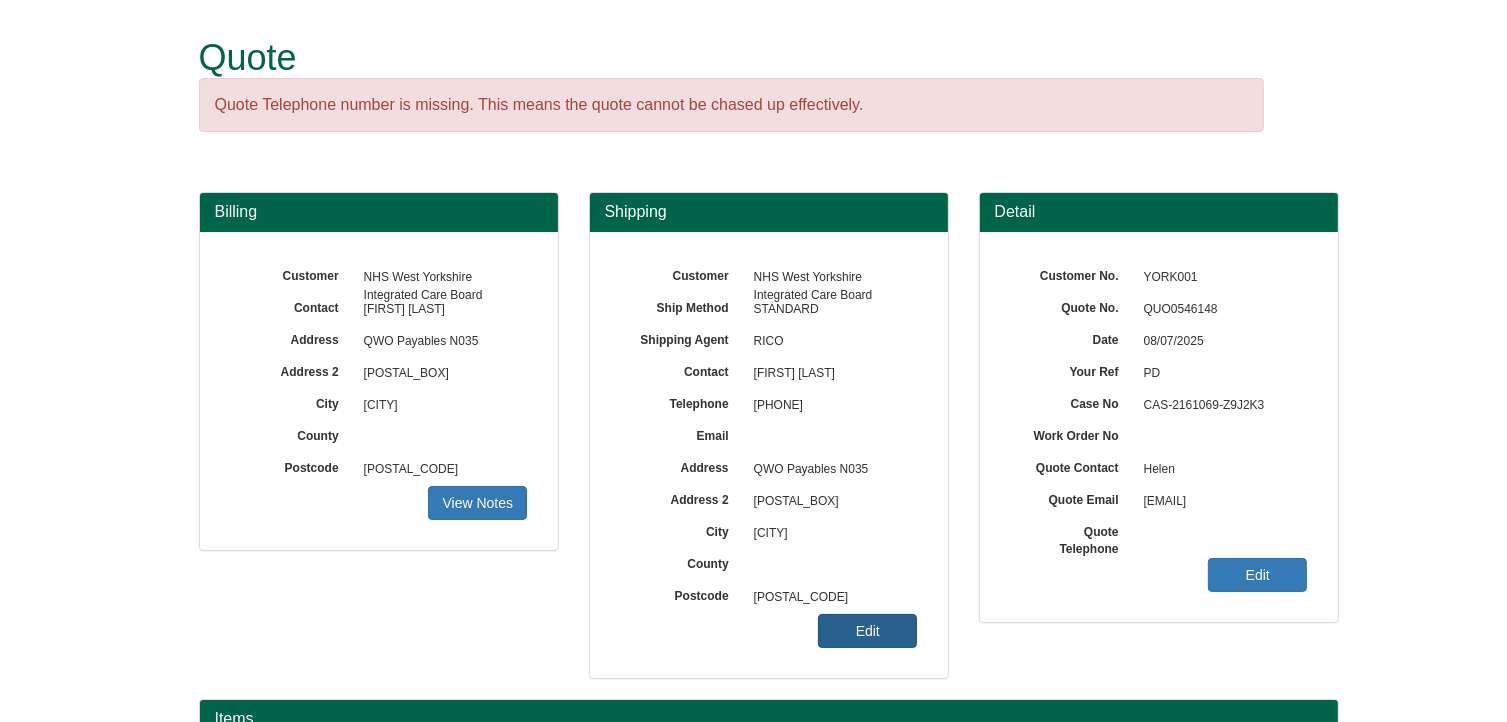 click on "Edit" at bounding box center [477, 503] 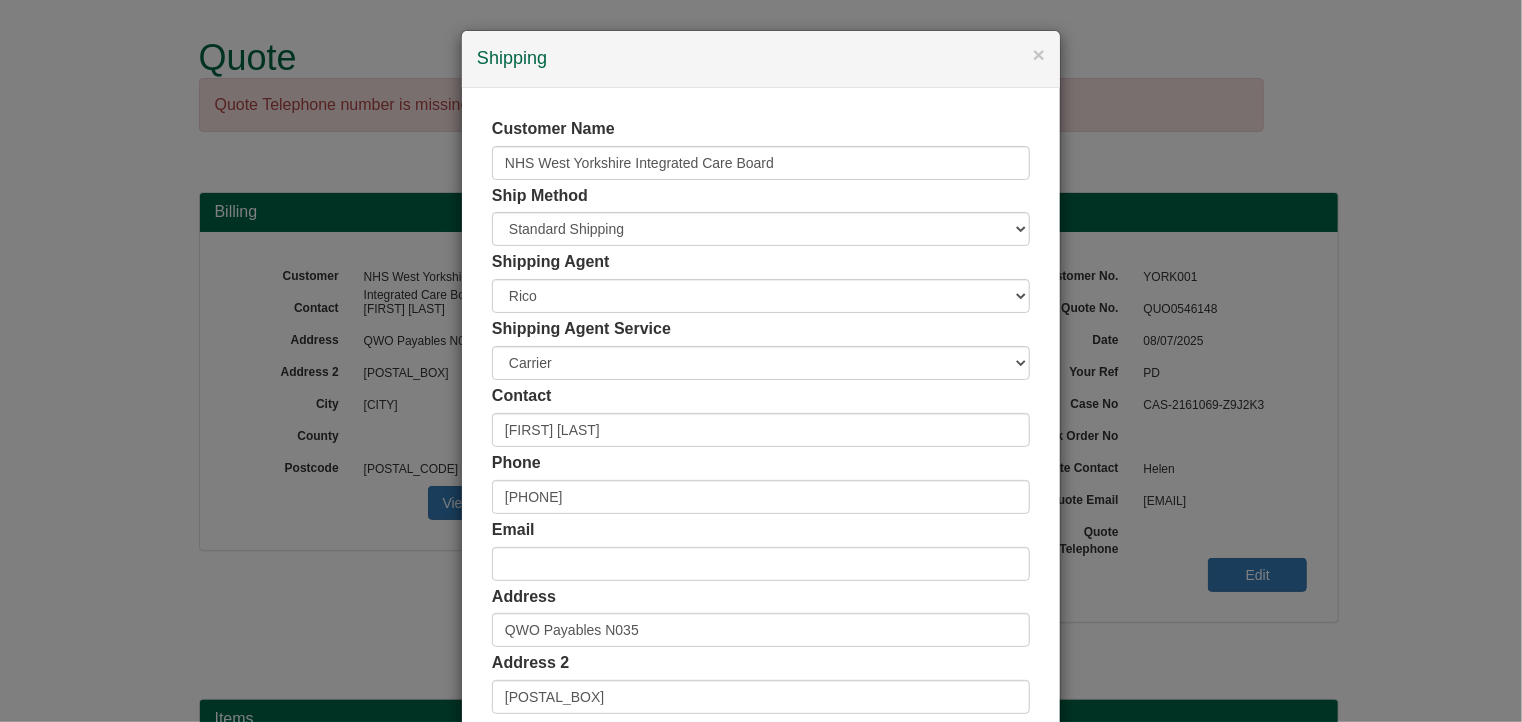 scroll, scrollTop: 384, scrollLeft: 0, axis: vertical 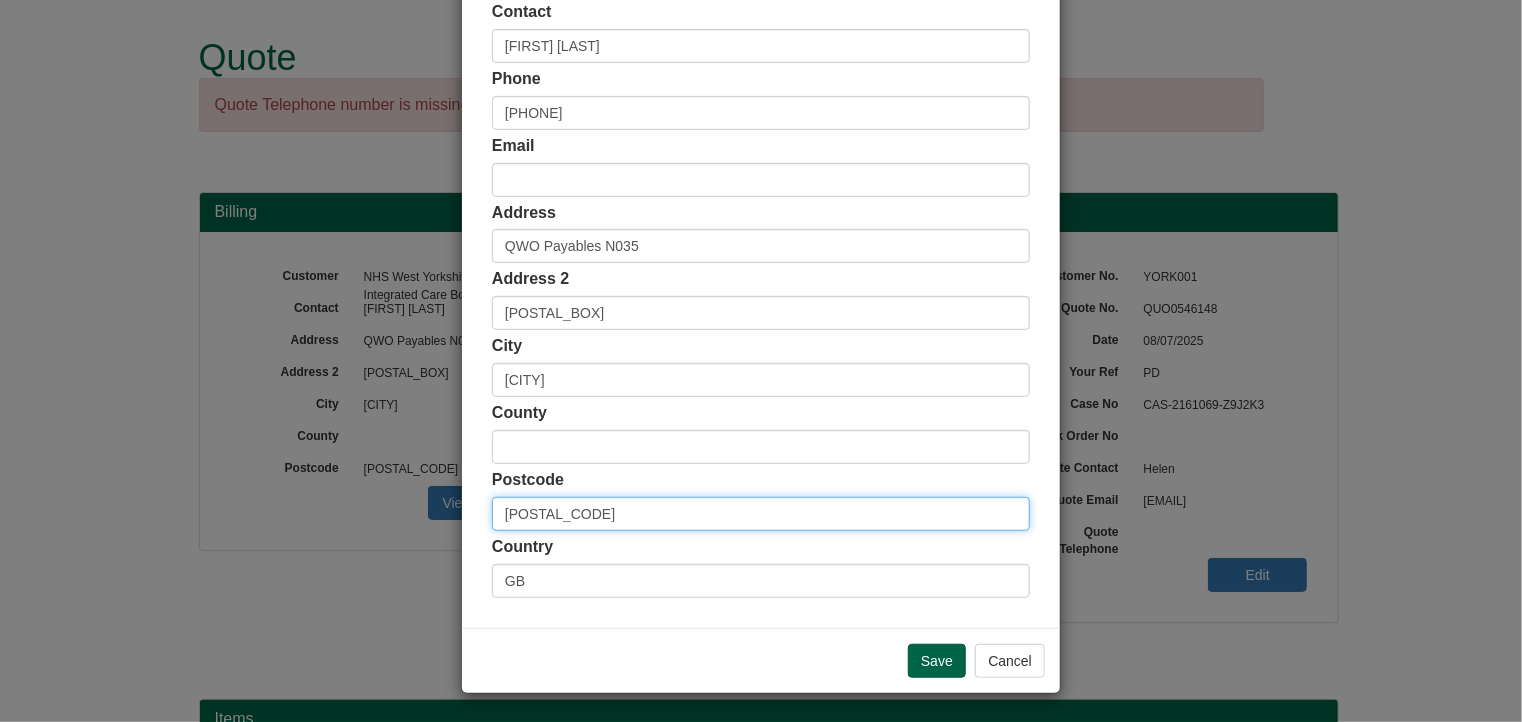 click on "×
Shipping
Customer Name [ORGANIZATION]
Ship Method
Free of Charge
£5 Flat Rate
£7.50 Flat Rate
£10 Flat Rate
BESPOKE2
BESPOKE3
BESPOKE4
BESPOKE5
BESPOKE6
BESPOKE7
BESPOKE8
BESPOKE9
Standard Shipping
£5 on web, Standard terms offline
Shipping Agent
Rico
Shipping Agent Service
Carrier
White Glove
GB" at bounding box center [761, 361] 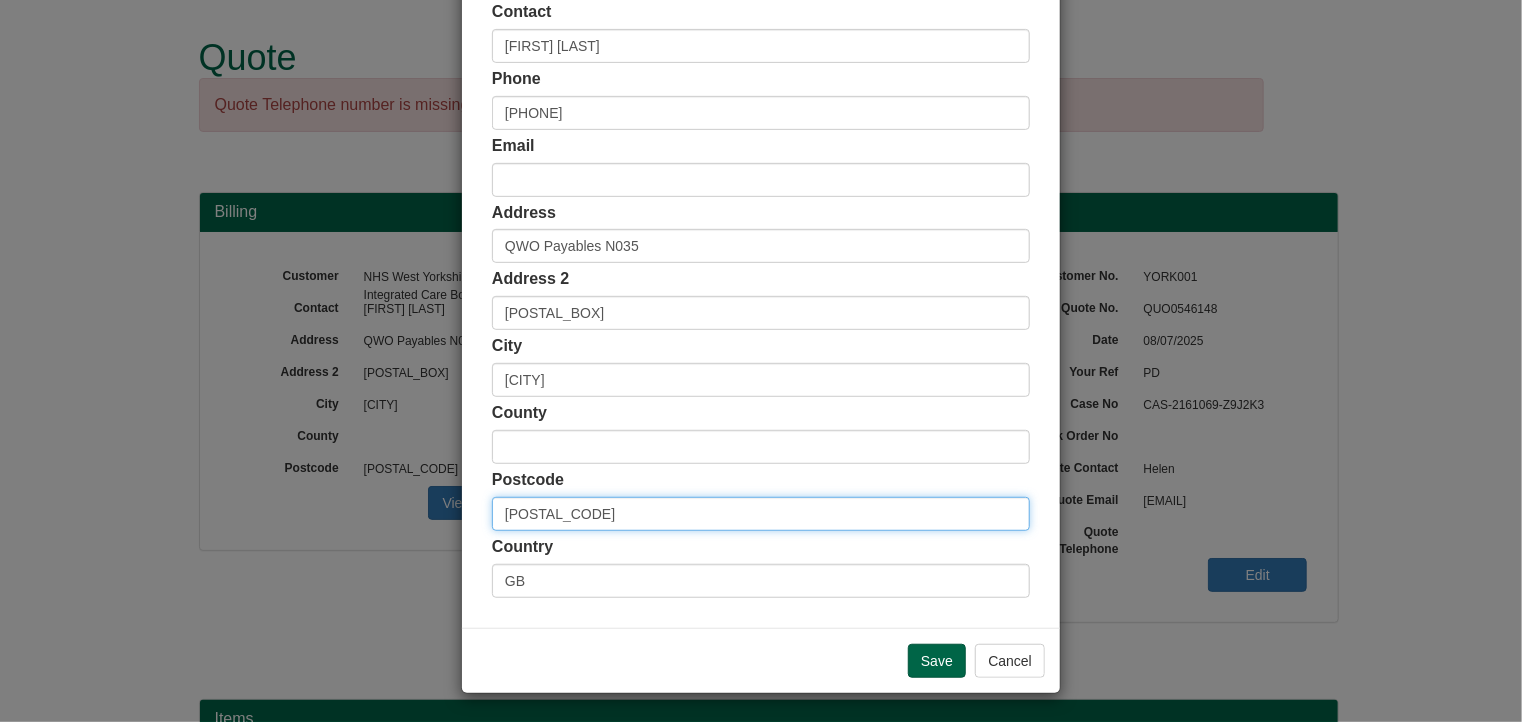 paste on "[POSTAL_CODE_SUFFIX]" 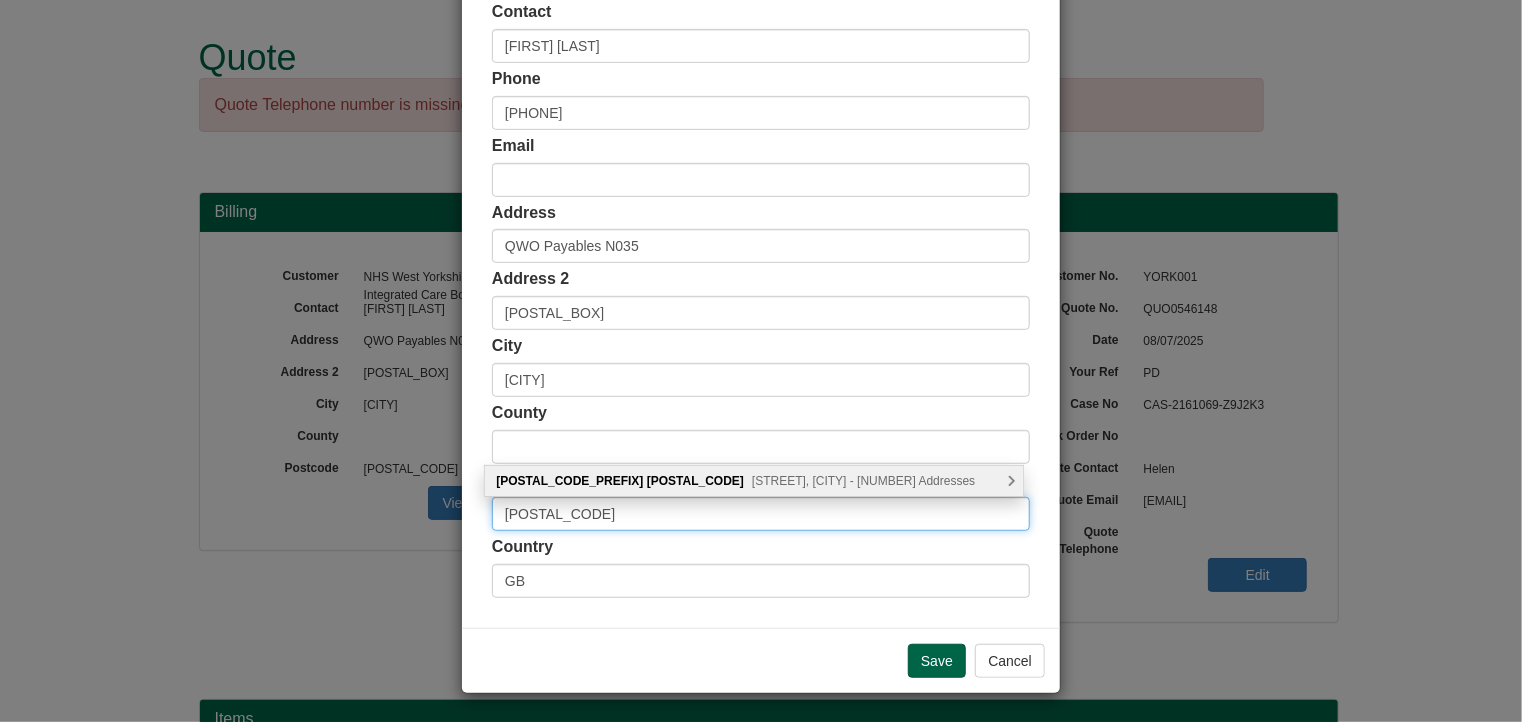 type on "[POSTAL_CODE]" 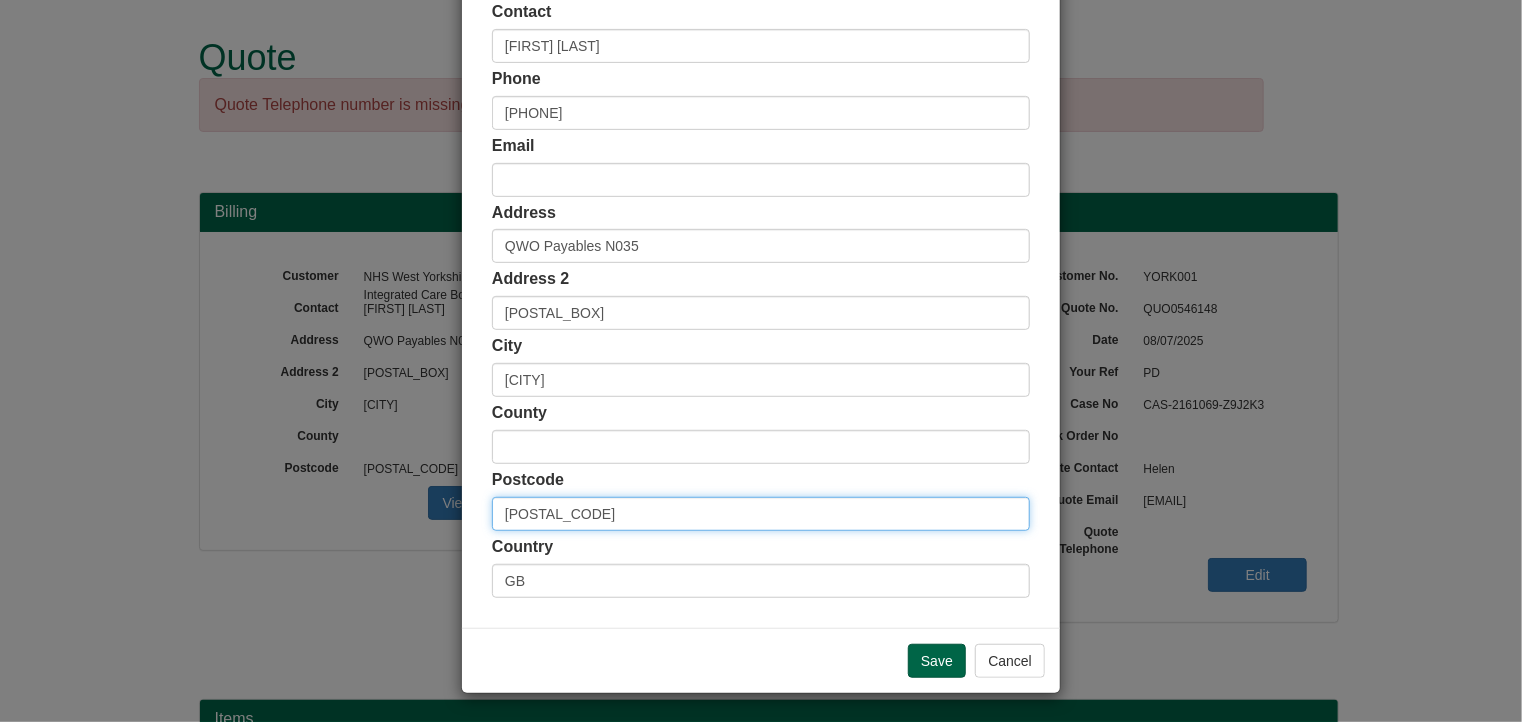 click on "[POSTAL_CODE]" at bounding box center [761, 514] 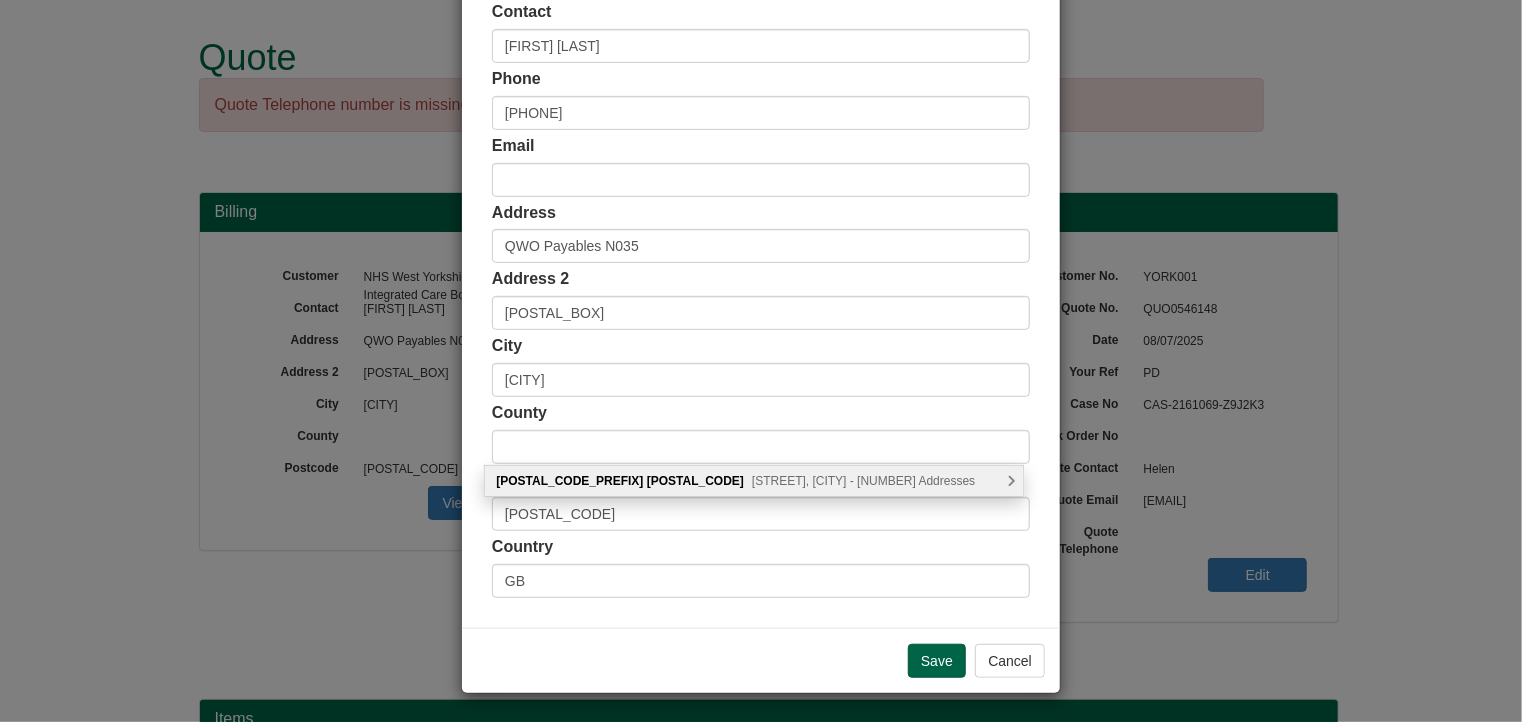 click on "[STREET], [CITY] - [NUMBER] Addresses" at bounding box center (863, 481) 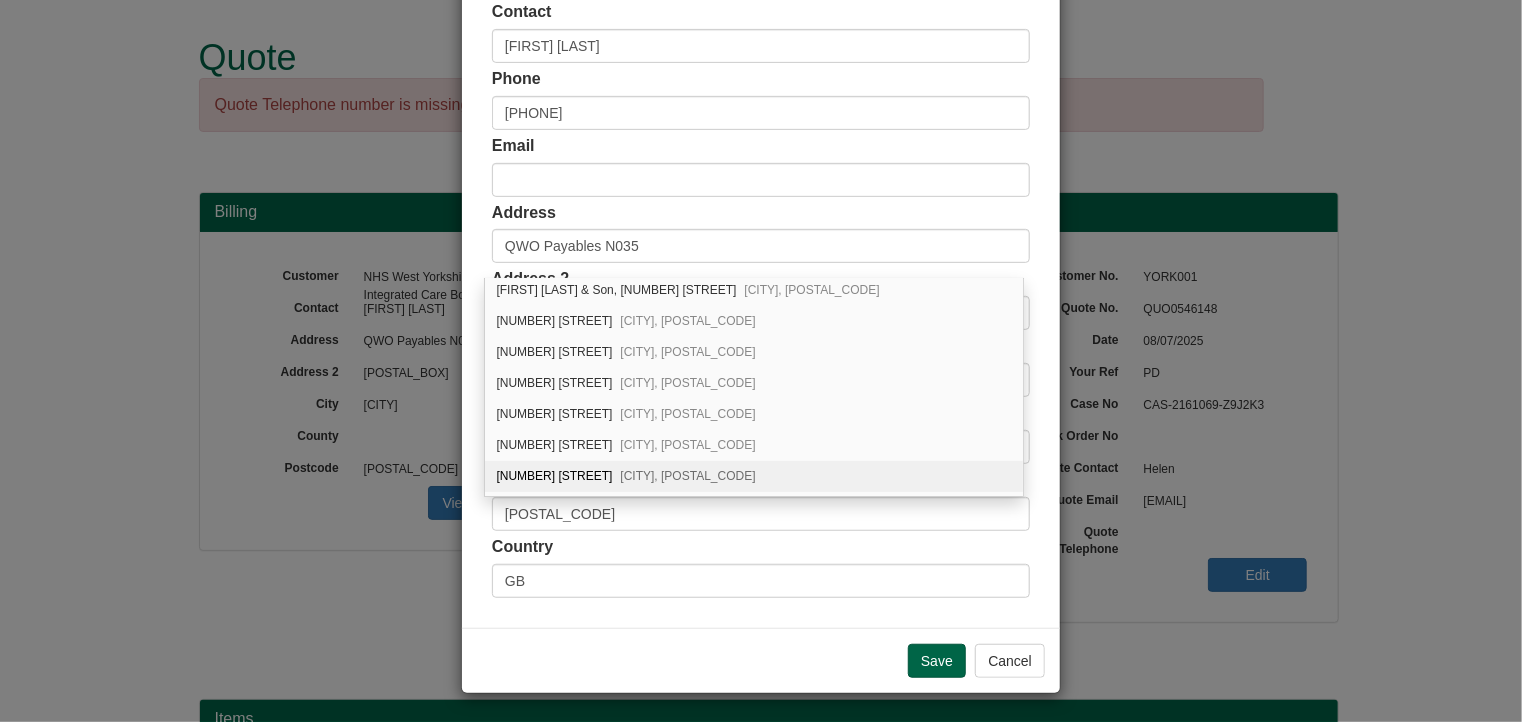 scroll, scrollTop: 516, scrollLeft: 0, axis: vertical 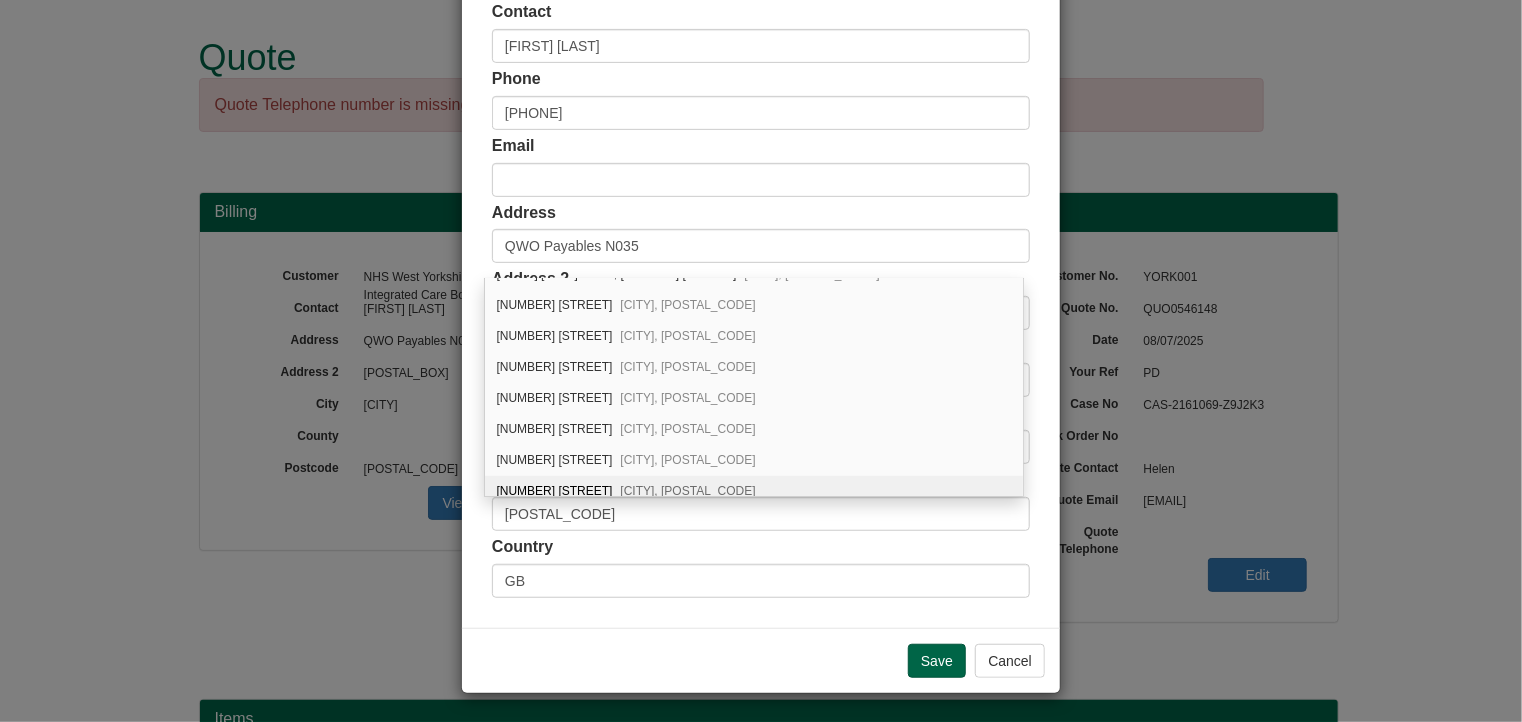 click on "[NUMBER] [STREET] [CITY], [POSTAL_CODE]" at bounding box center [754, 491] 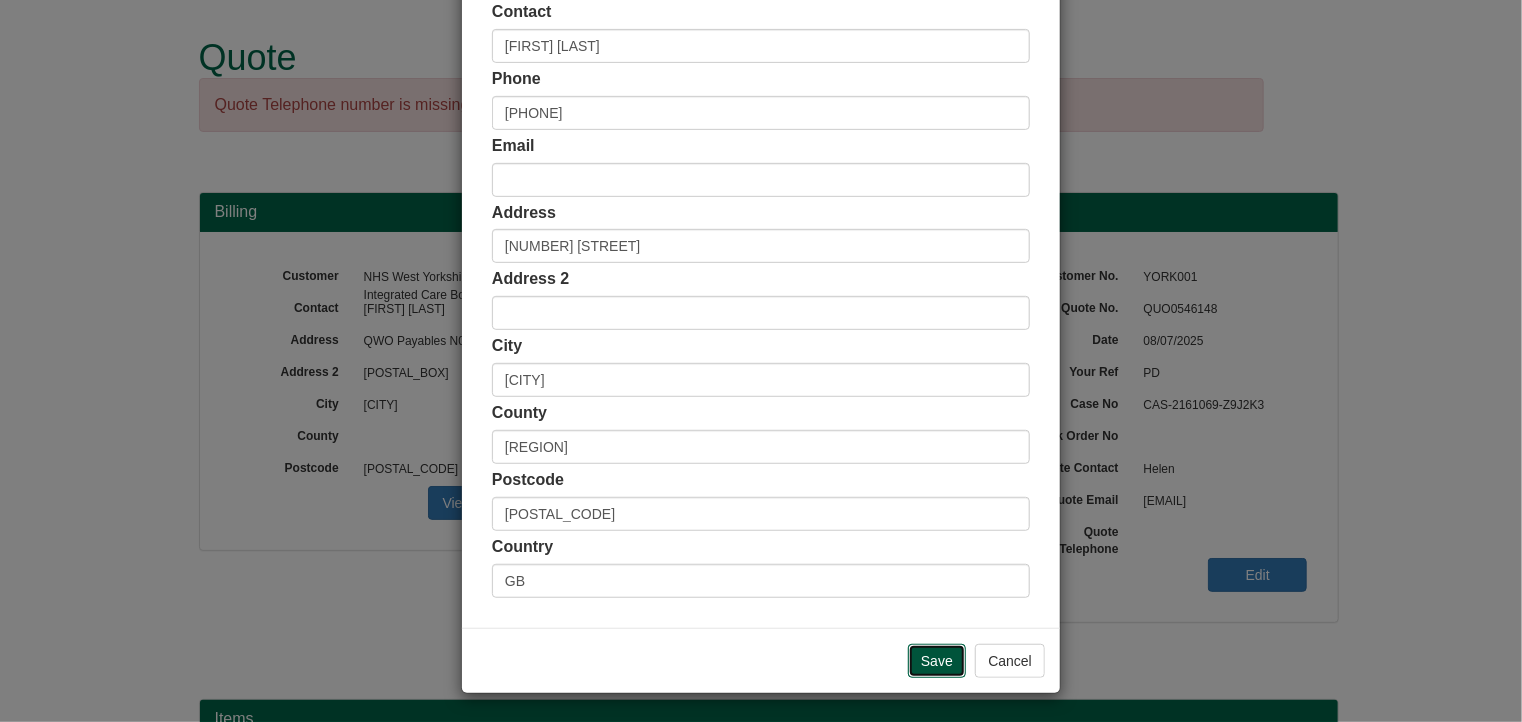 click on "Save" at bounding box center [937, 661] 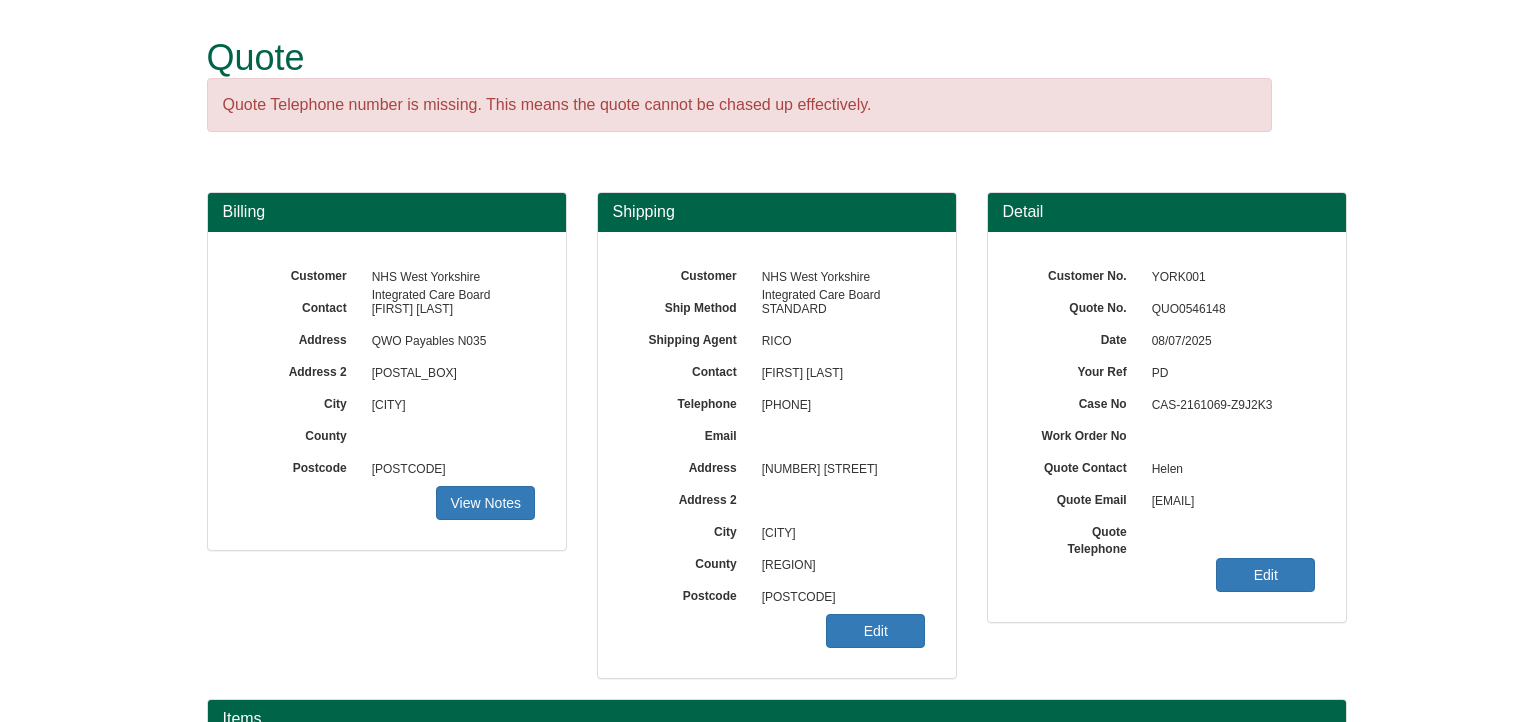 scroll, scrollTop: 0, scrollLeft: 0, axis: both 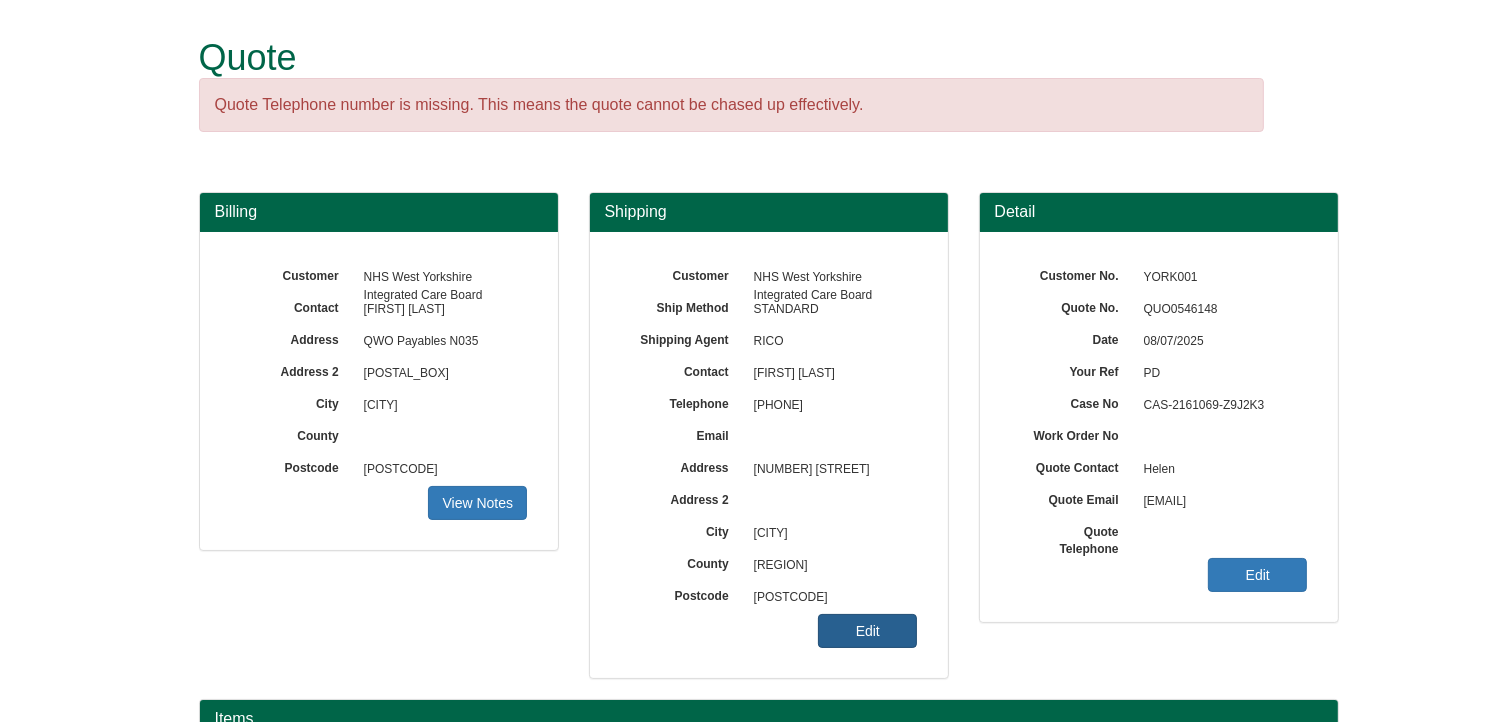 click on "Edit" at bounding box center [477, 503] 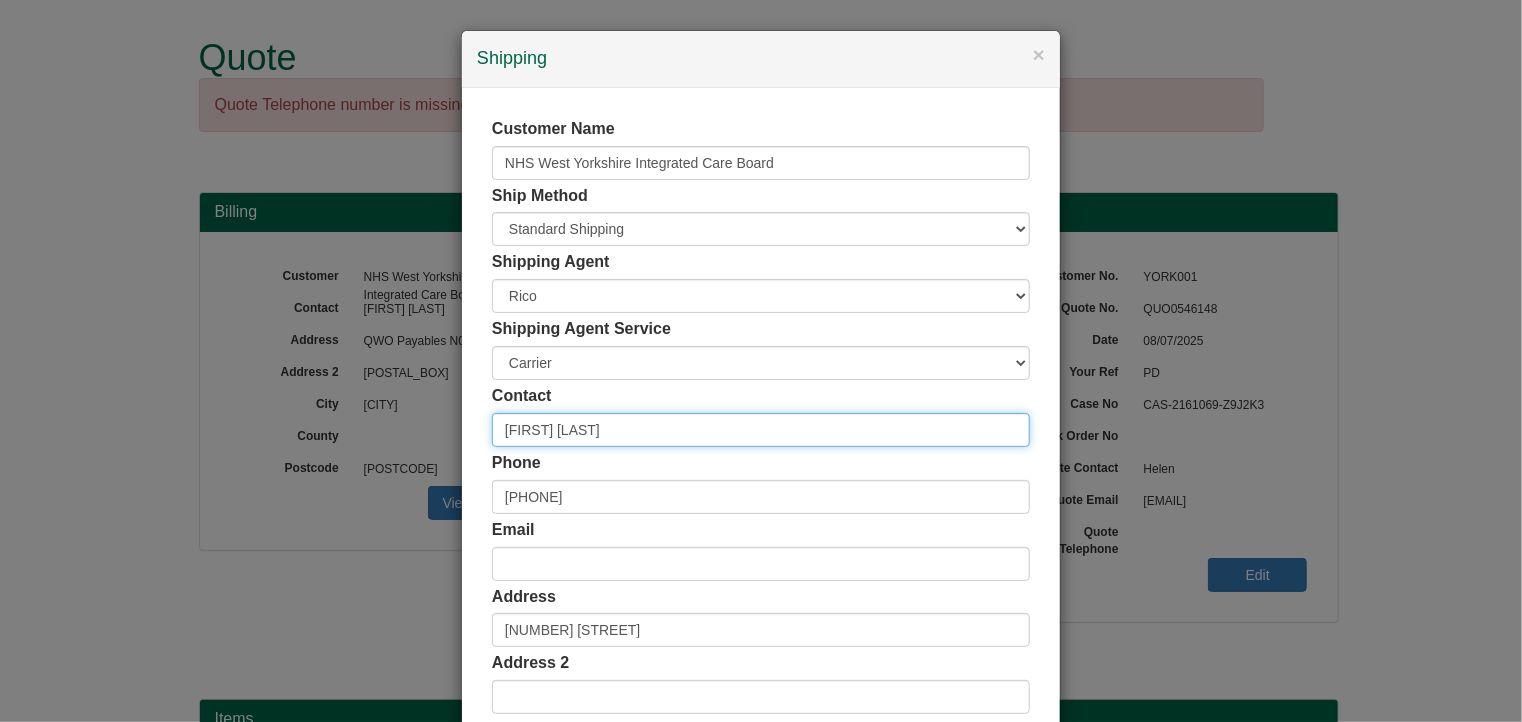 drag, startPoint x: 420, startPoint y: 422, endPoint x: 399, endPoint y: 422, distance: 21 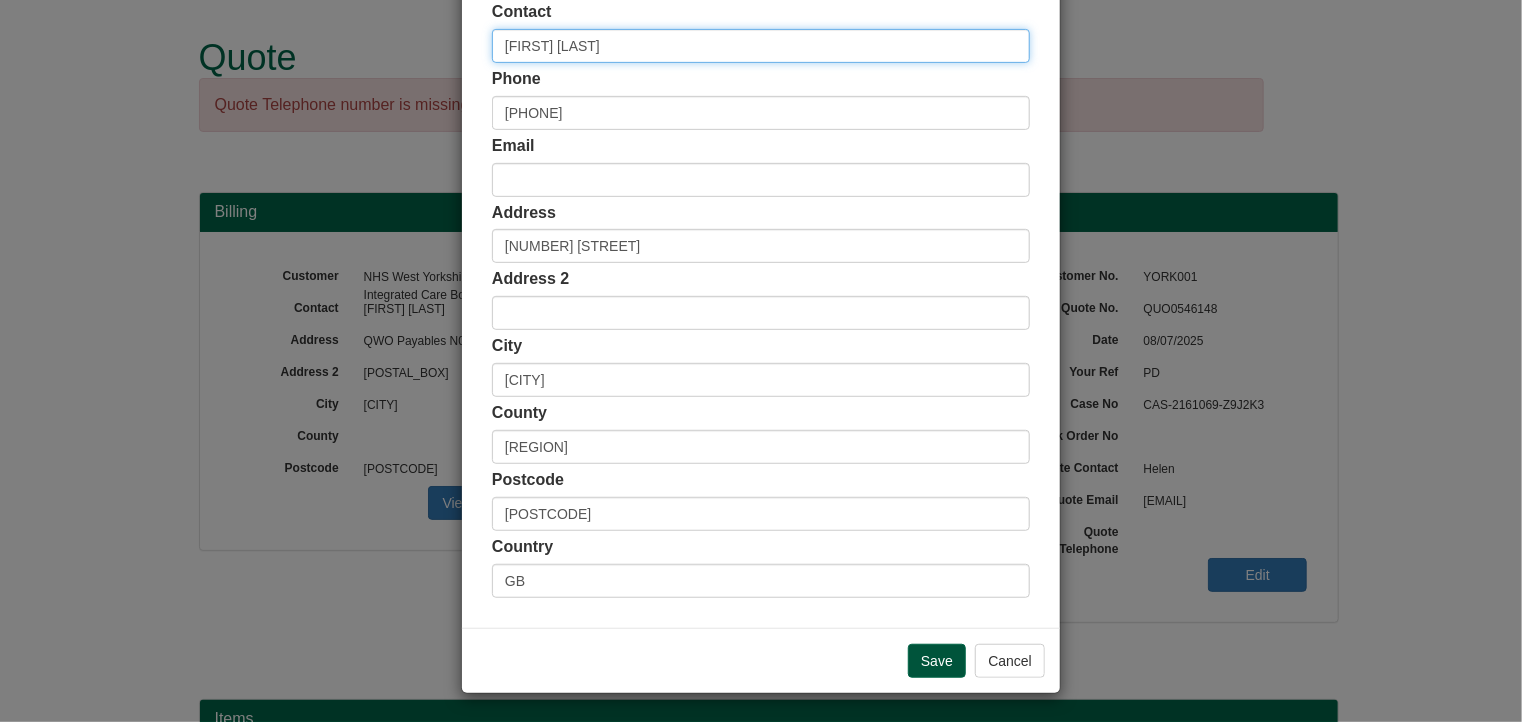 type on "Paula Daniel" 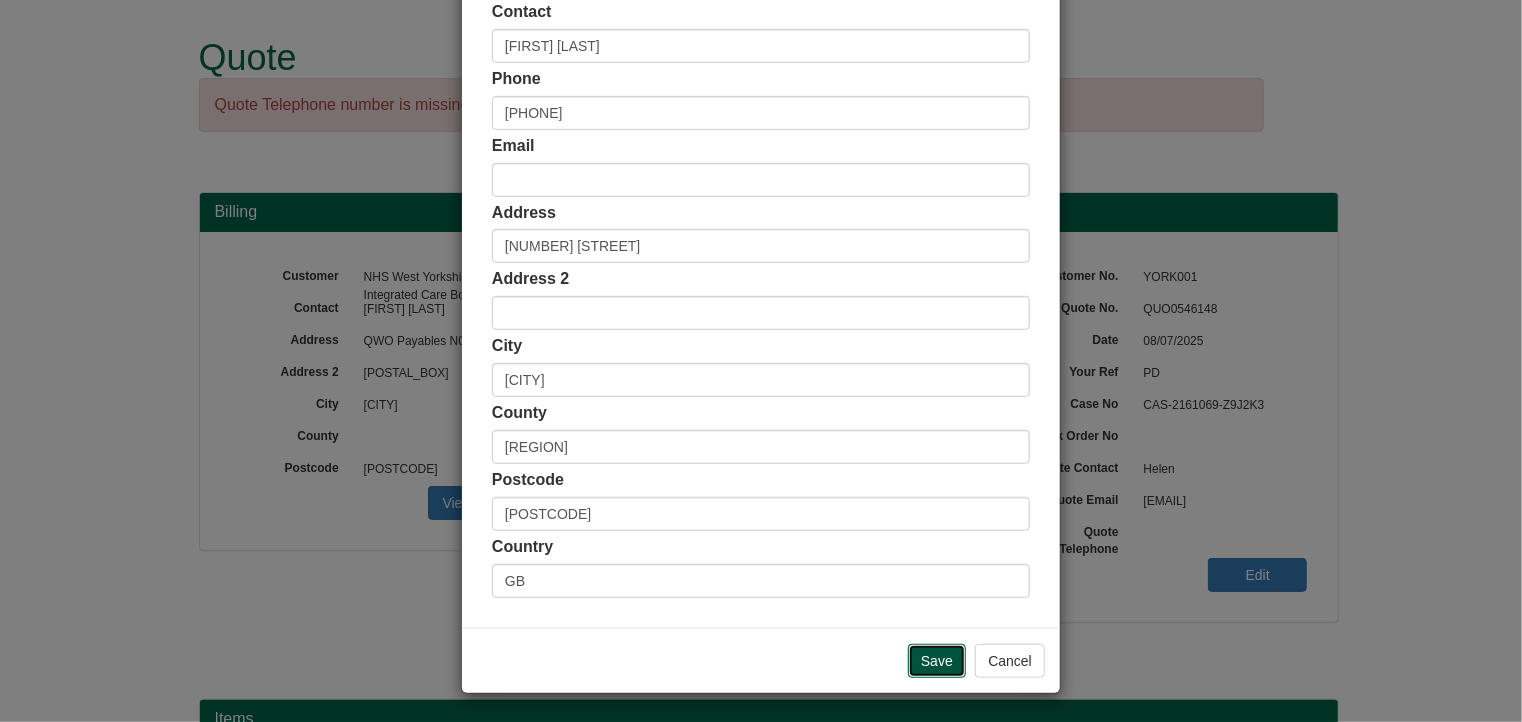click on "Save" at bounding box center [937, 661] 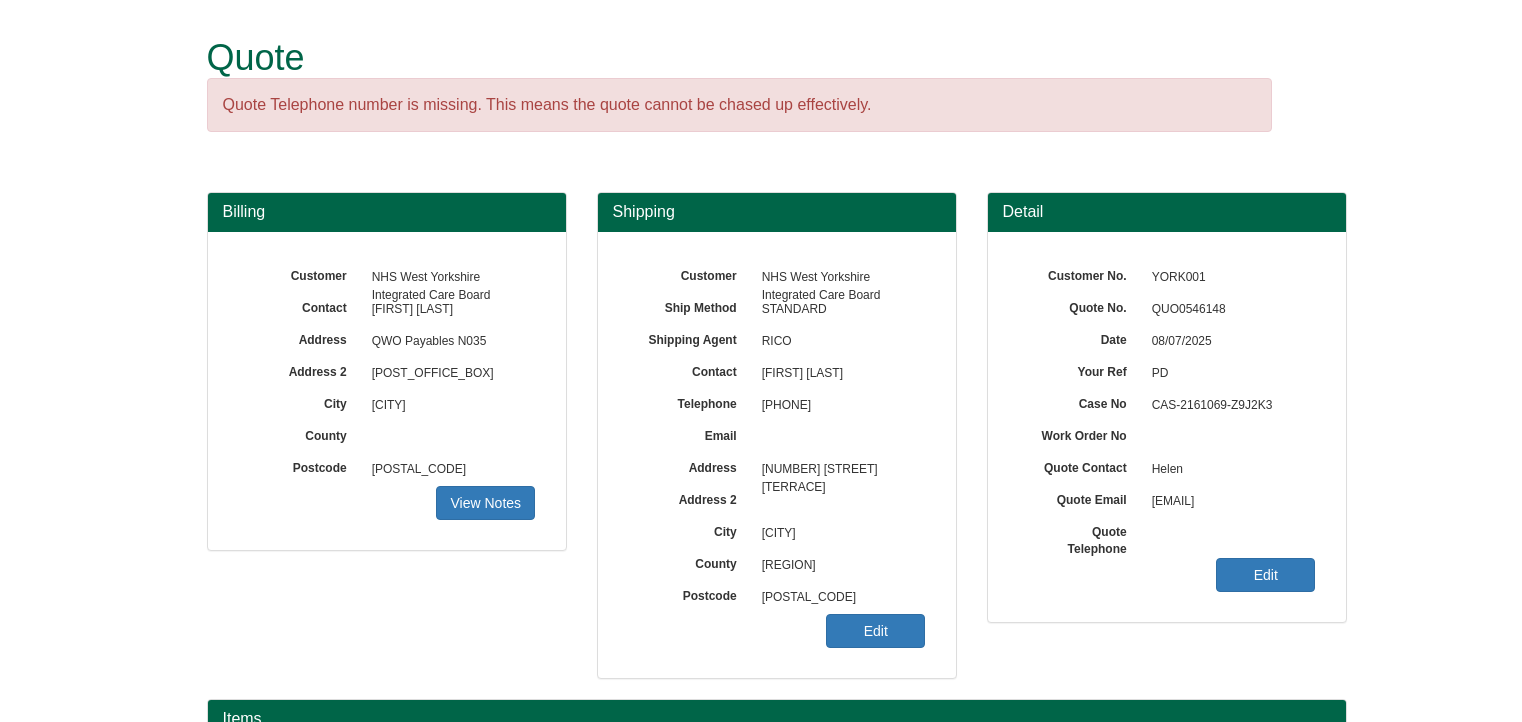 scroll, scrollTop: 0, scrollLeft: 0, axis: both 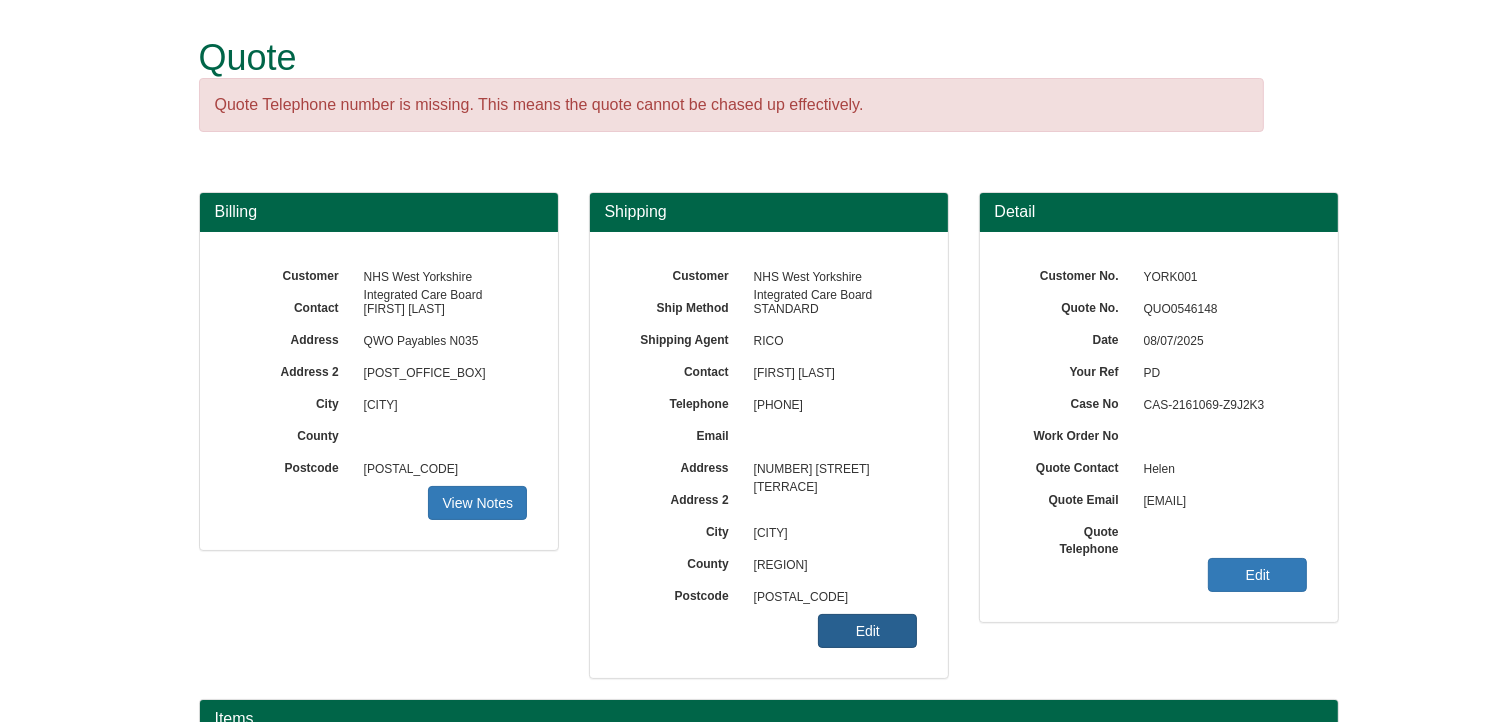 click on "Edit" at bounding box center [477, 503] 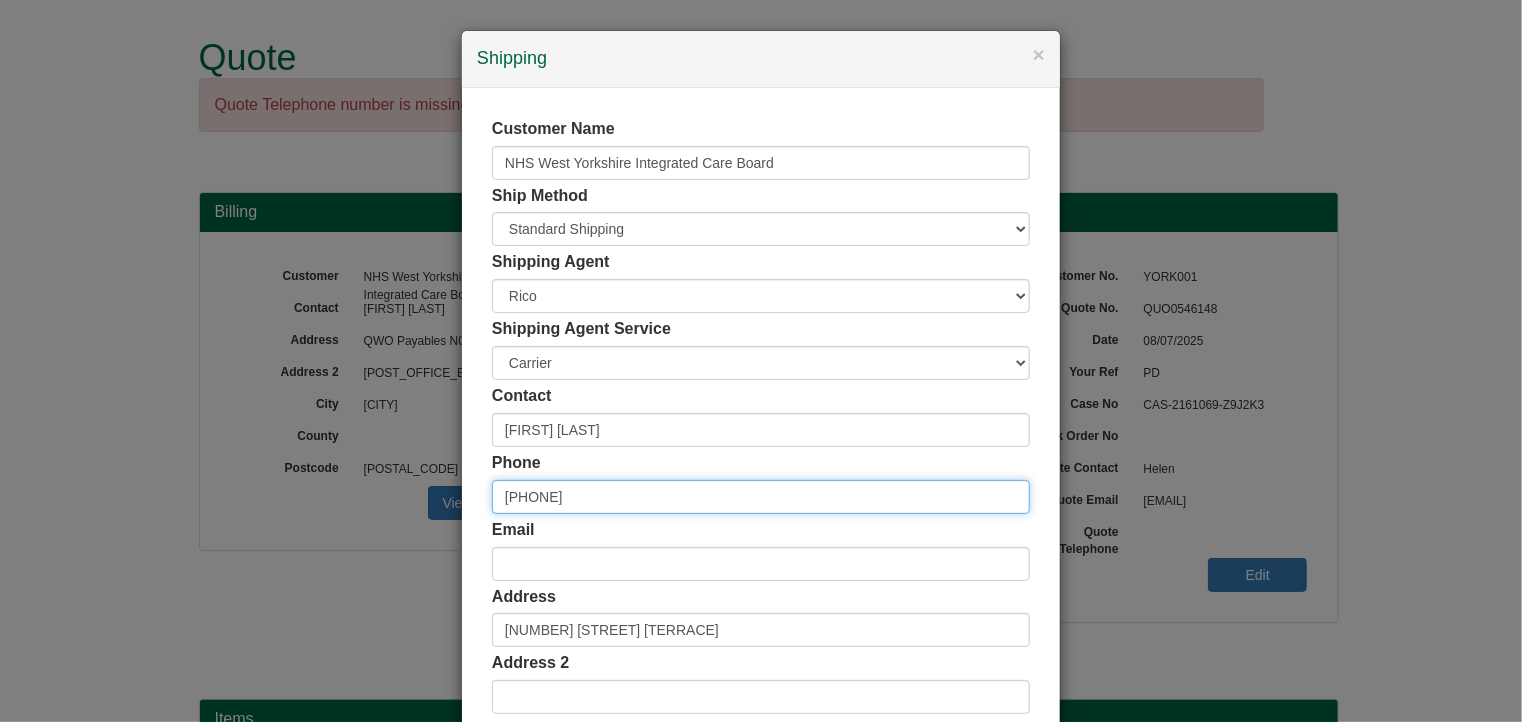 drag, startPoint x: 439, startPoint y: 501, endPoint x: 416, endPoint y: 496, distance: 23.537205 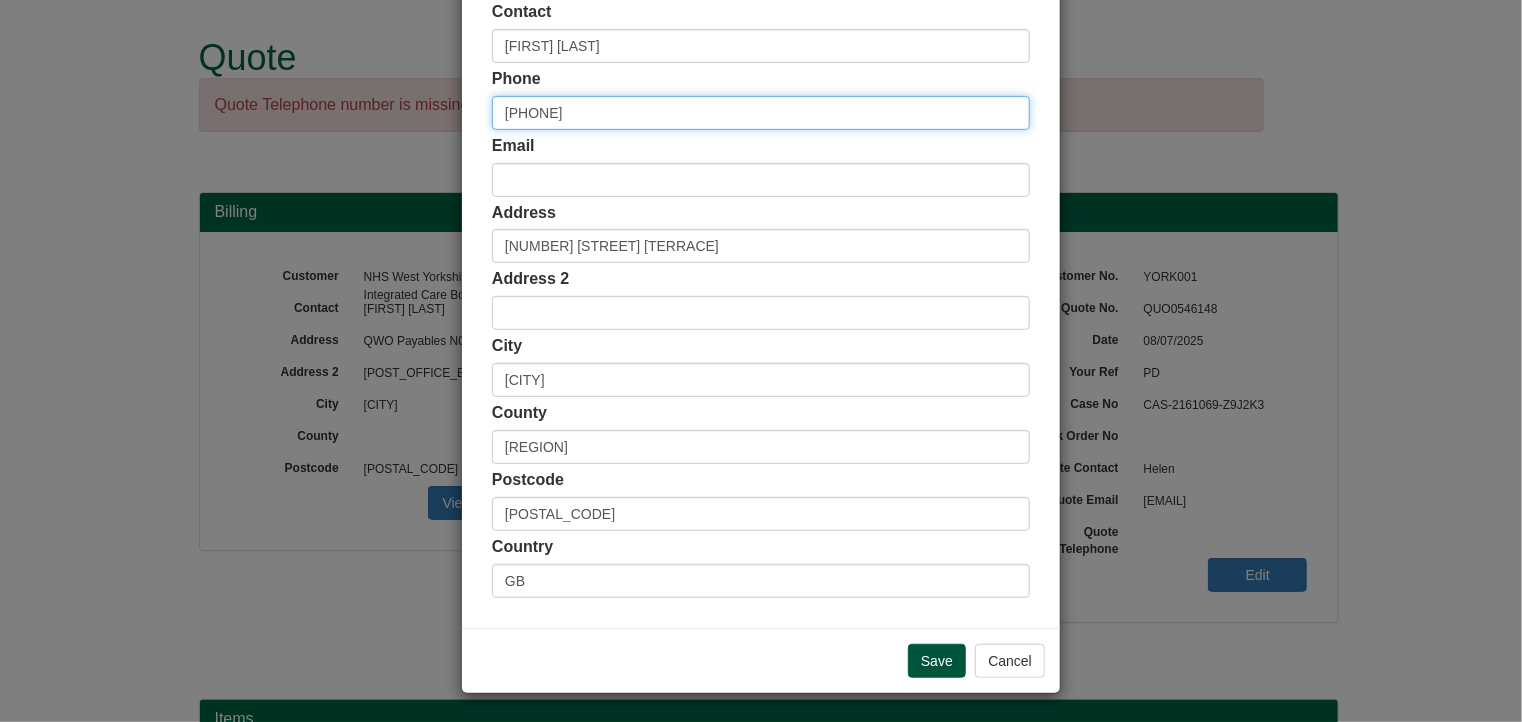 type on "07904 691336" 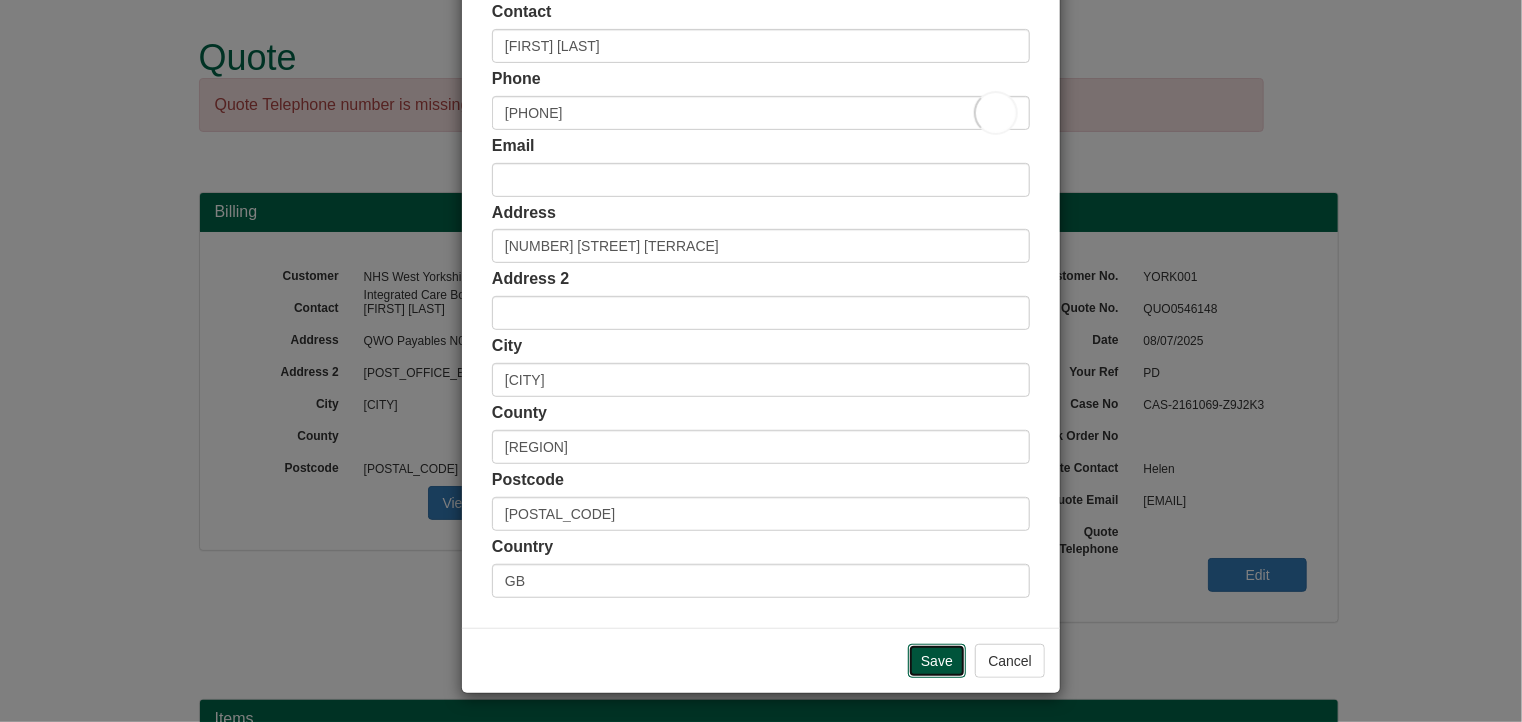 click on "Save" at bounding box center [937, 661] 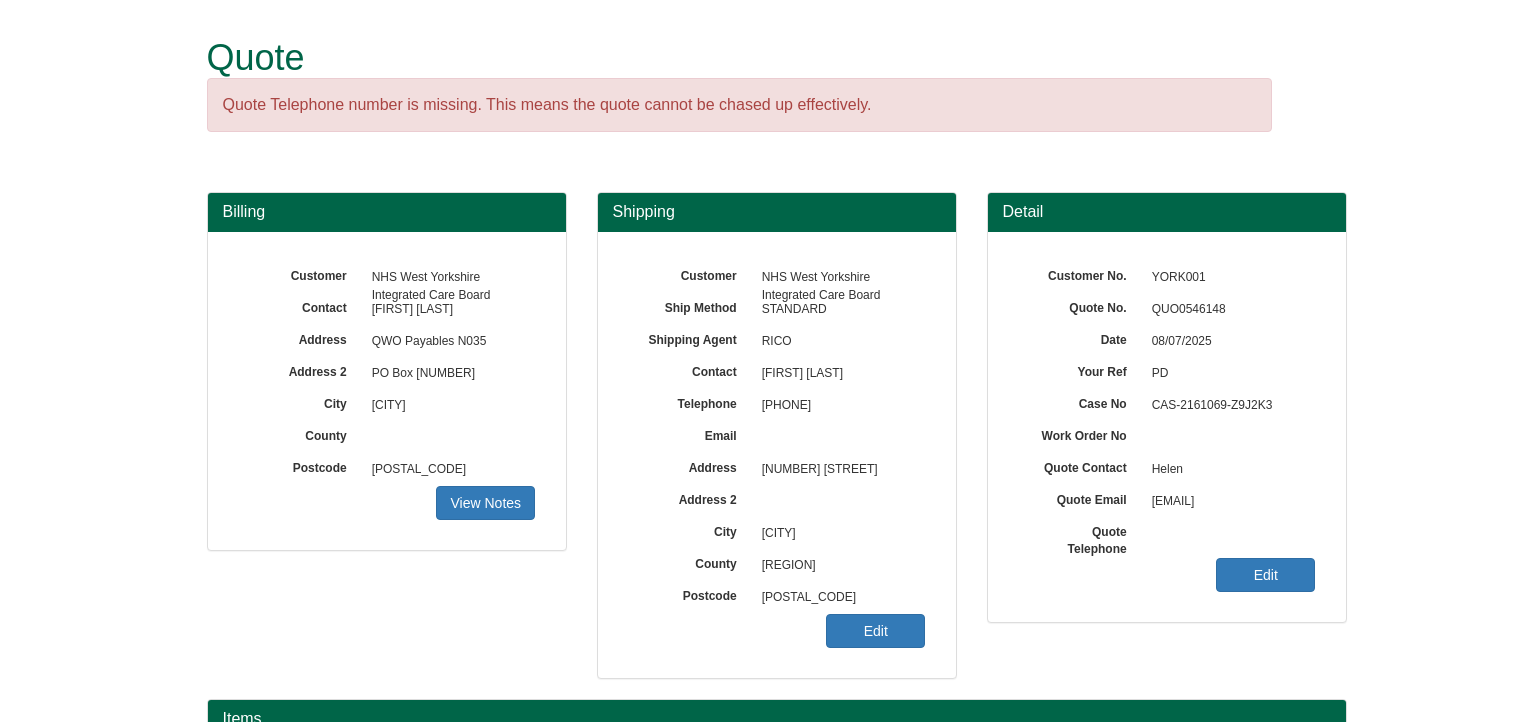 scroll, scrollTop: 0, scrollLeft: 0, axis: both 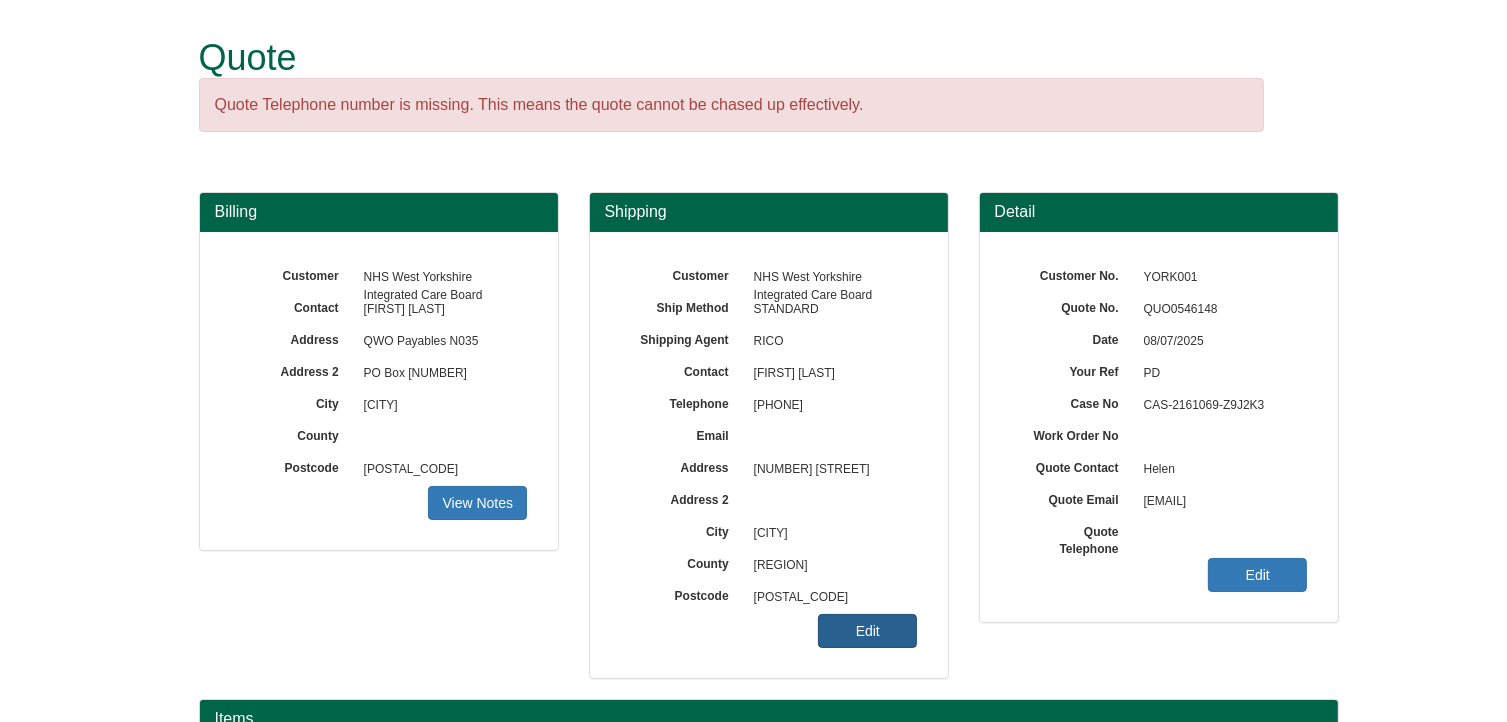 click on "Edit" at bounding box center (477, 503) 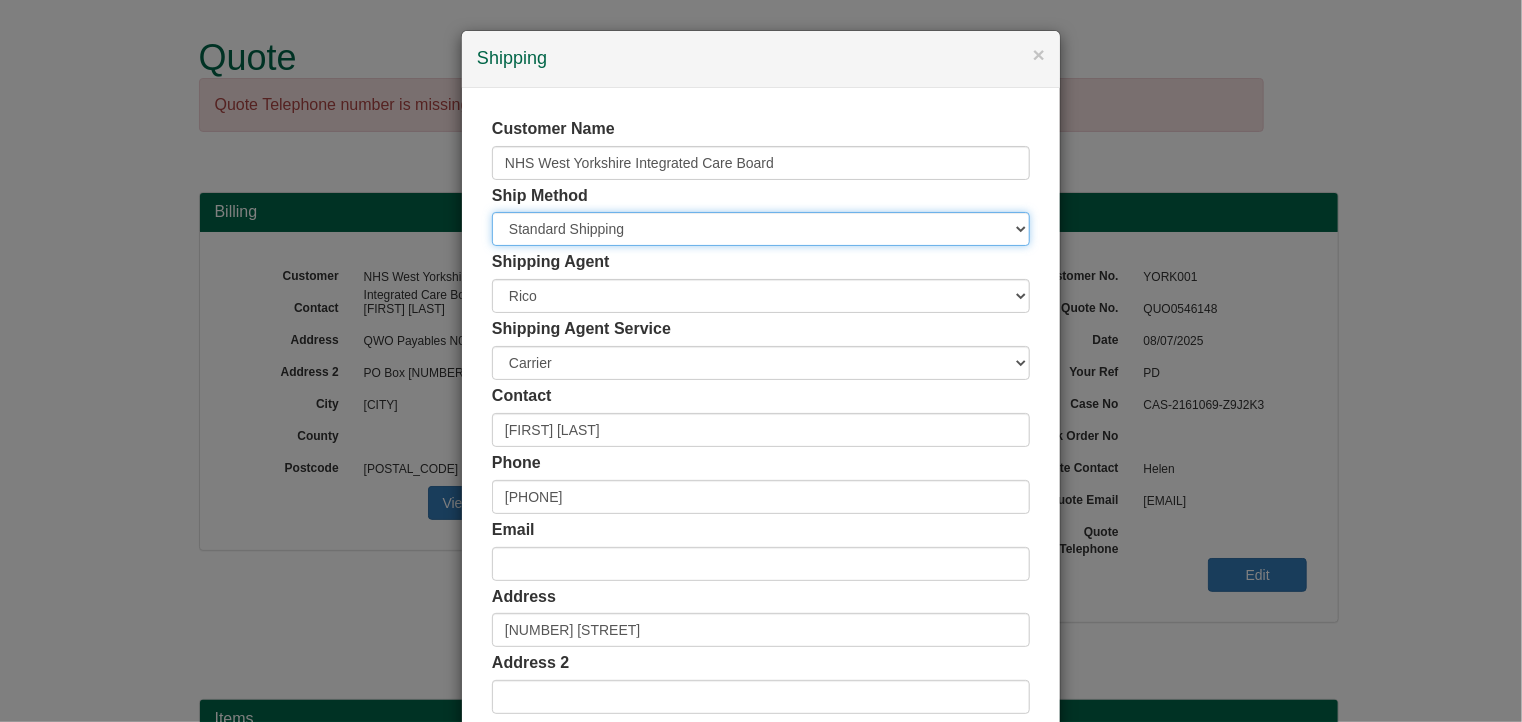 click on "Free of Charge
£5 Flat Rate
£7.50 Flat Rate
£10 Flat Rate
BESPOKE2
BESPOKE3
BESPOKE4
BESPOKE5
BESPOKE6
BESPOKE7
BESPOKE8
BESPOKE9
Standard Shipping
£5 on web, Standard terms offline" at bounding box center (761, 229) 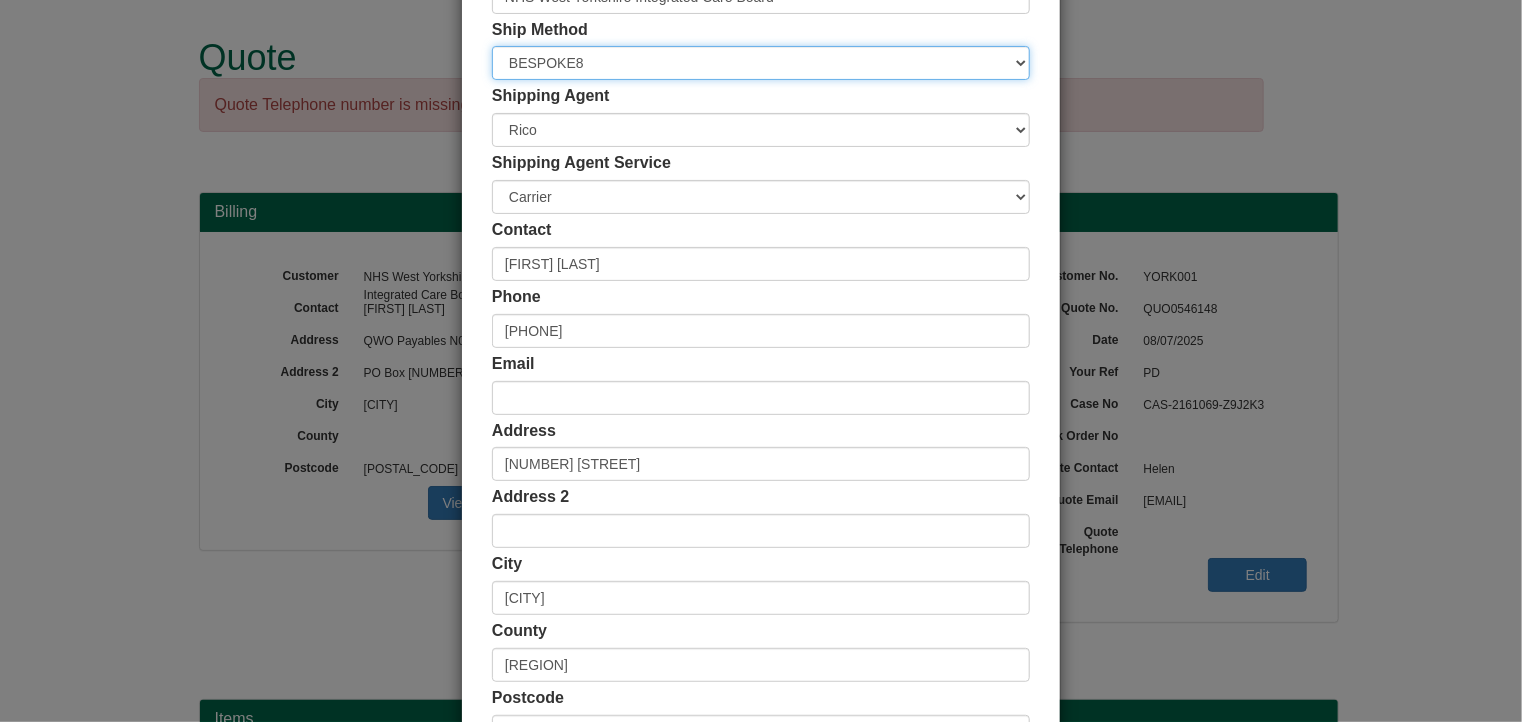 scroll, scrollTop: 384, scrollLeft: 0, axis: vertical 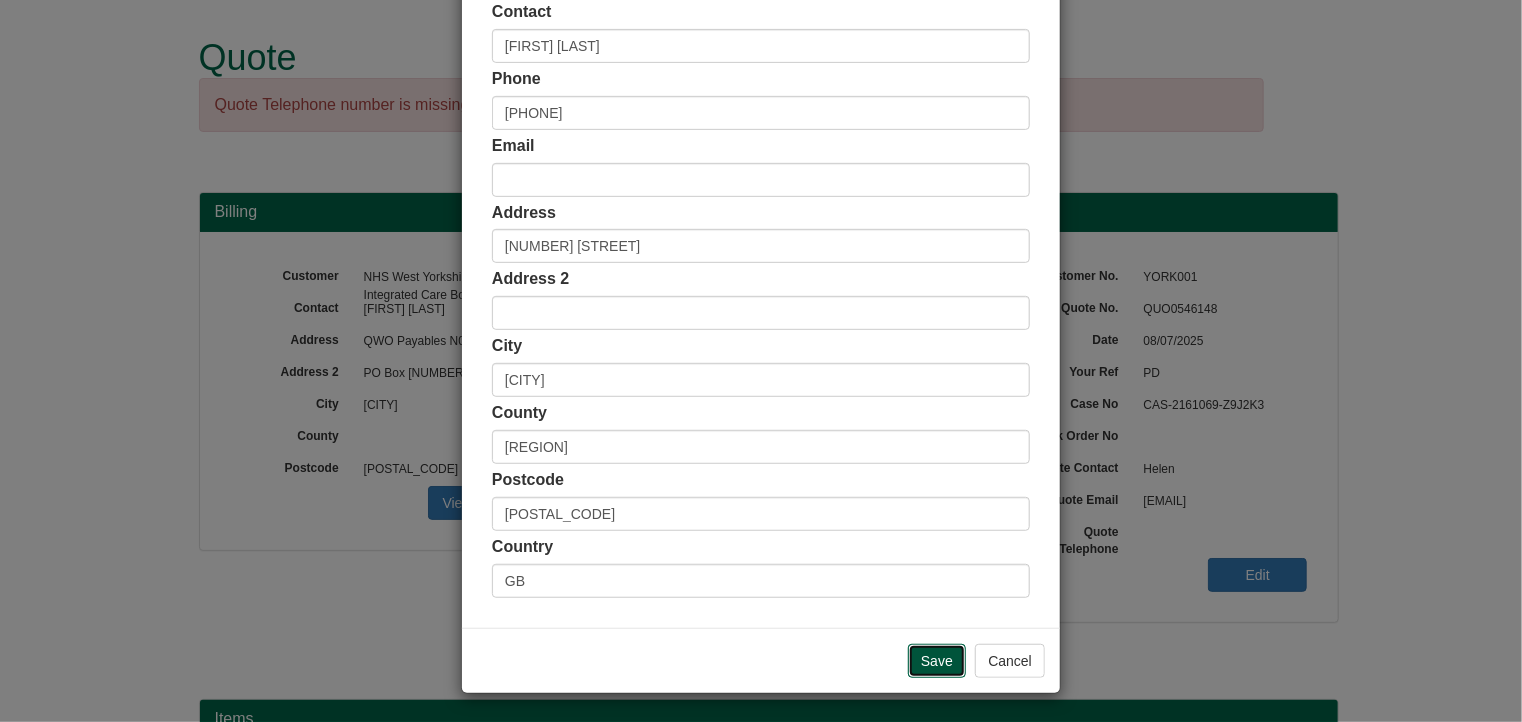click on "Save" at bounding box center (937, 661) 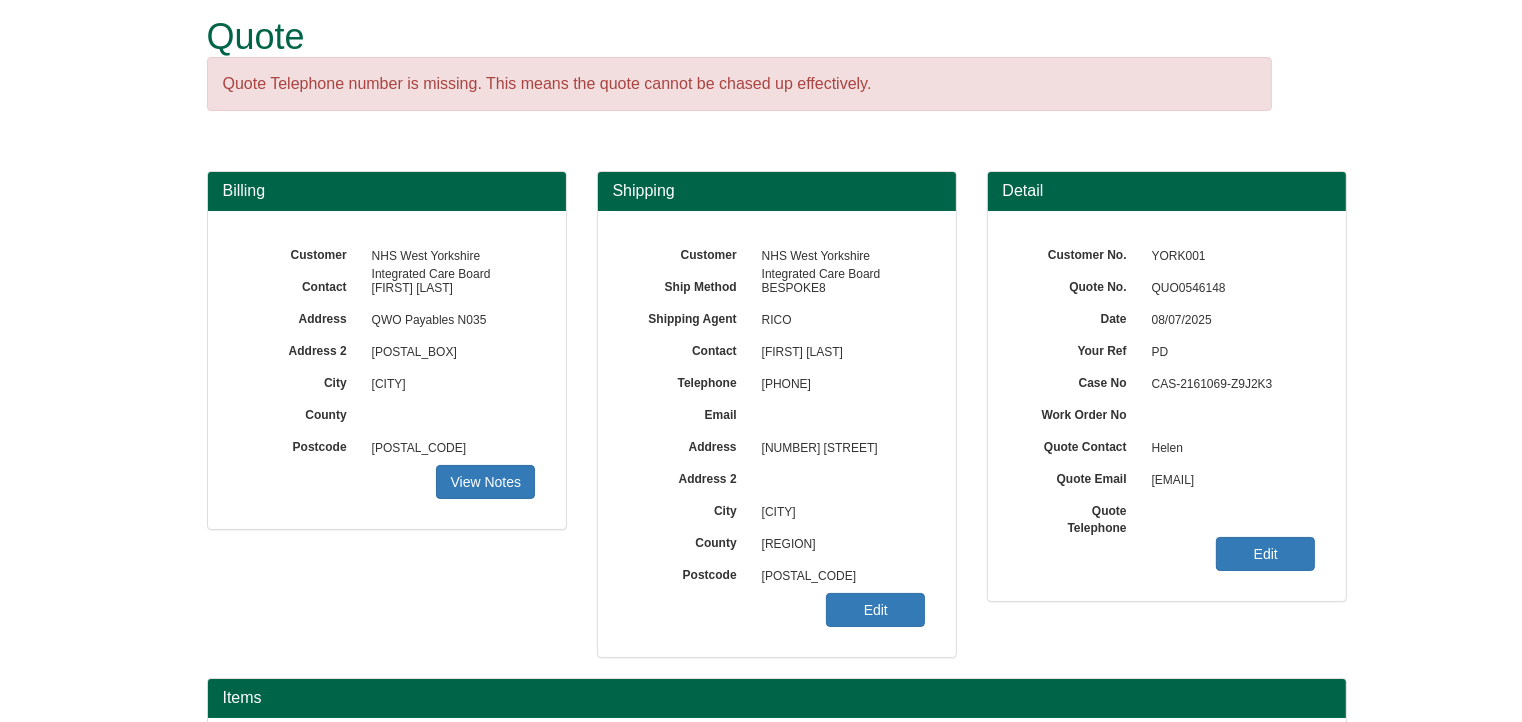 scroll, scrollTop: 20, scrollLeft: 0, axis: vertical 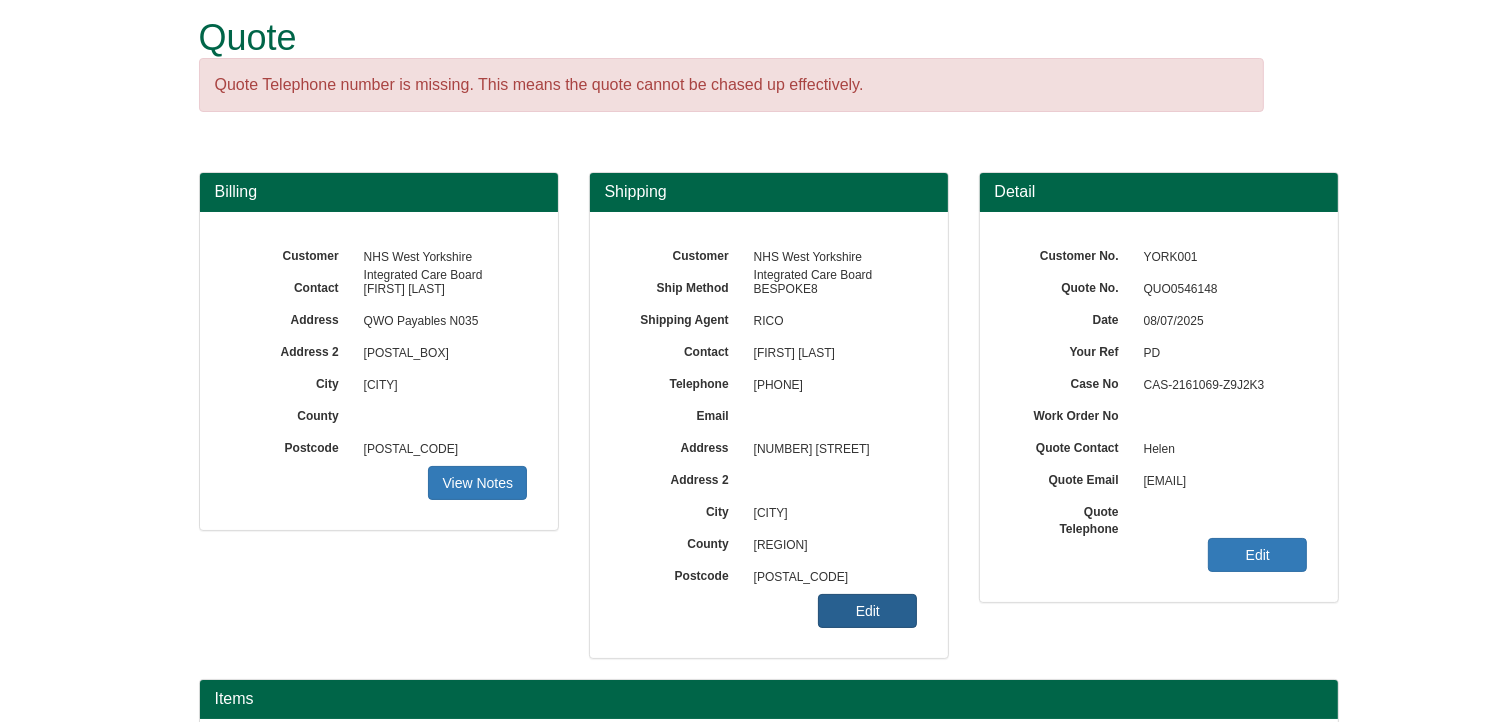 click on "Edit" at bounding box center (477, 483) 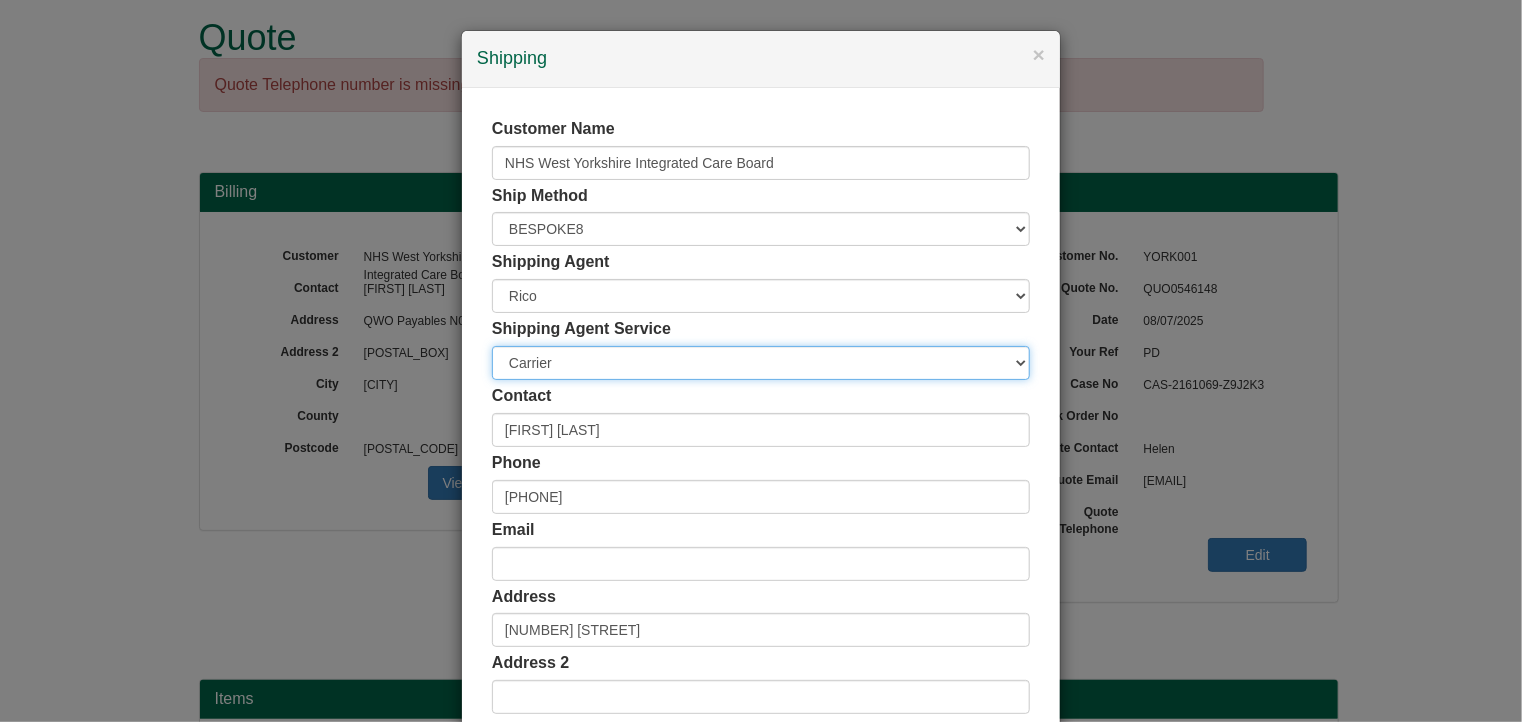 click on "Carrier
White Glove" at bounding box center [761, 363] 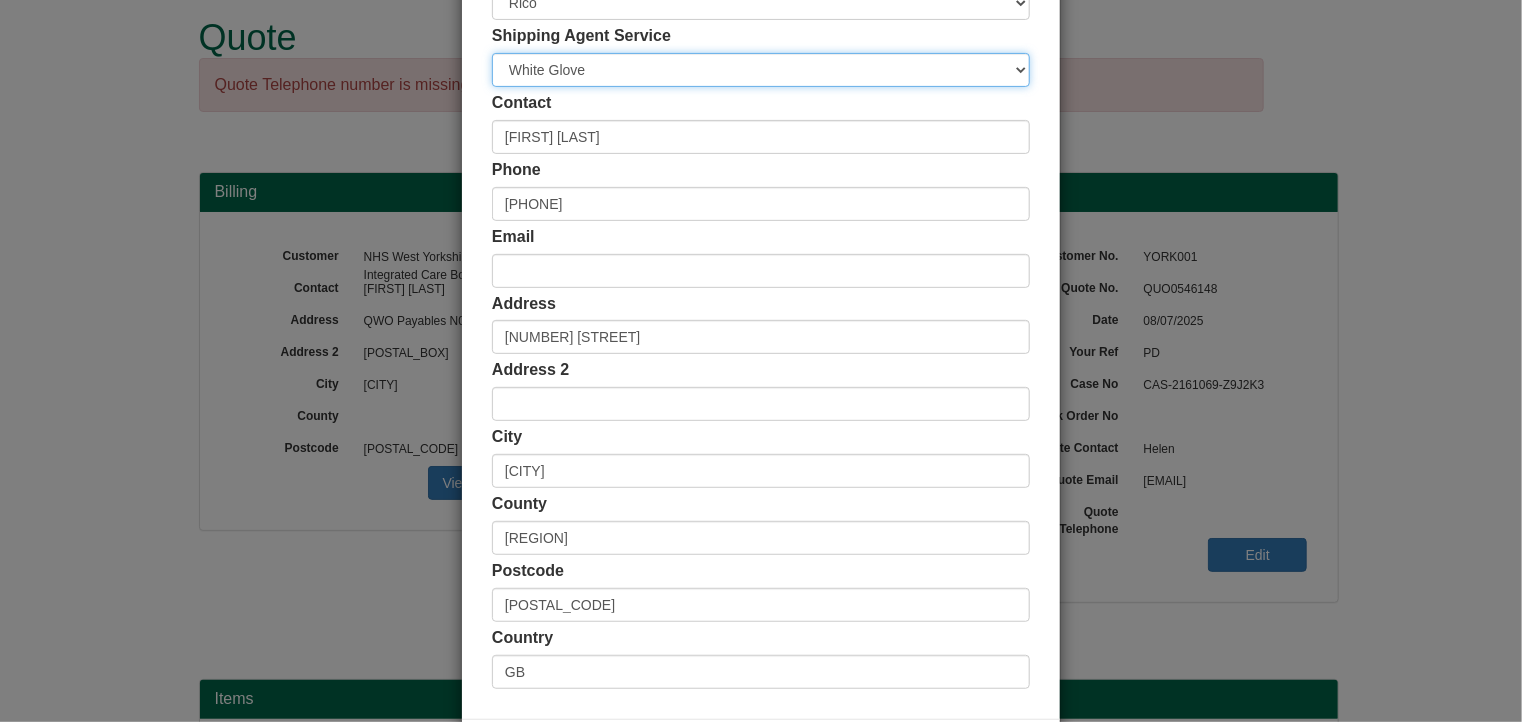 scroll, scrollTop: 384, scrollLeft: 0, axis: vertical 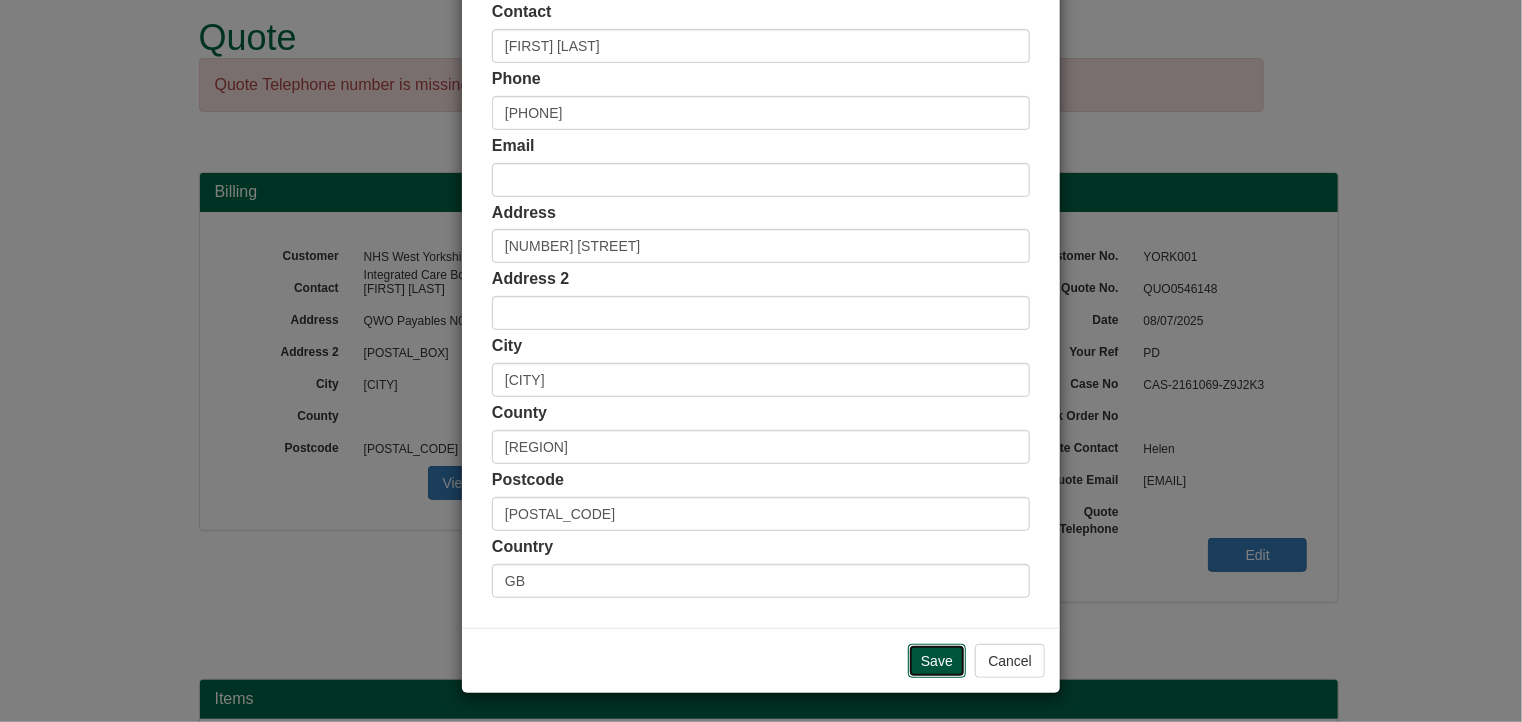 click on "Save" at bounding box center [937, 661] 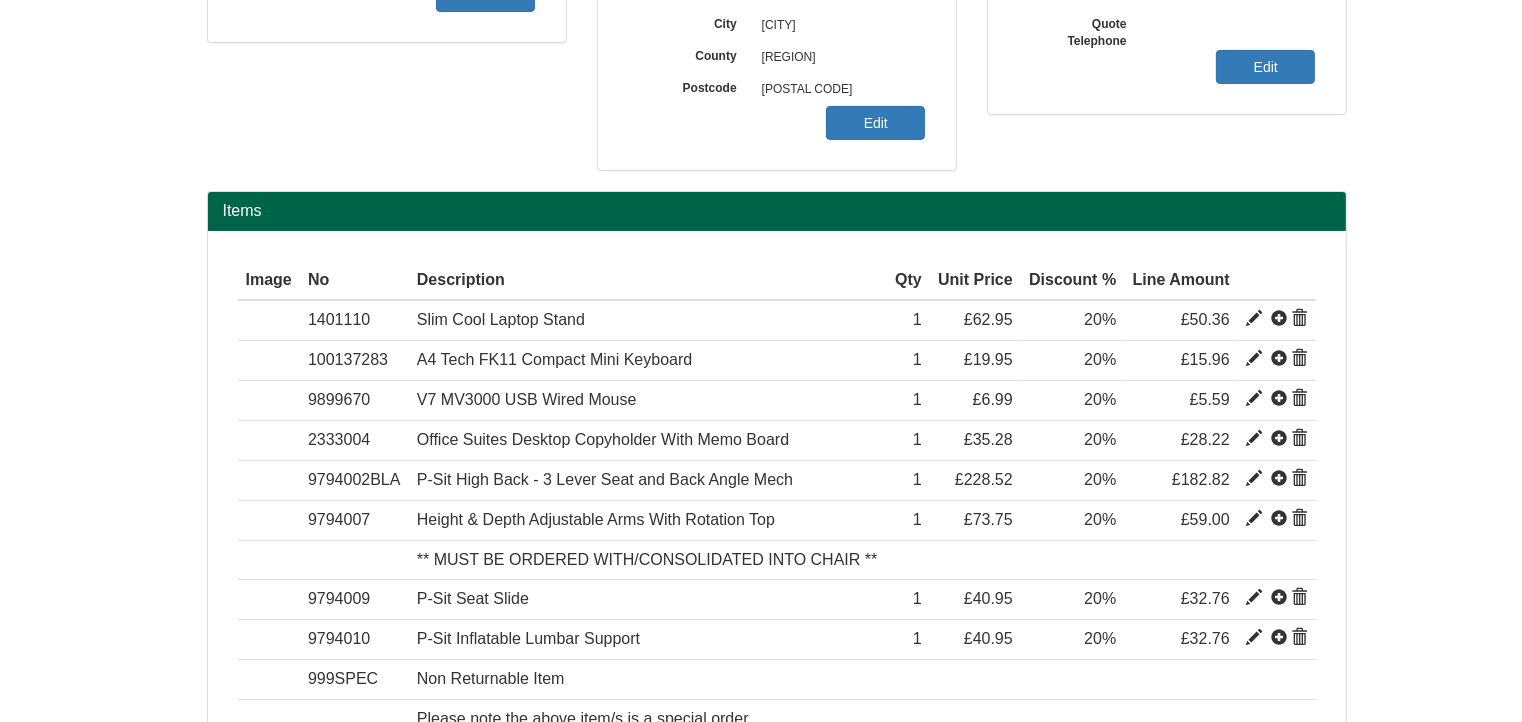 scroll, scrollTop: 20, scrollLeft: 0, axis: vertical 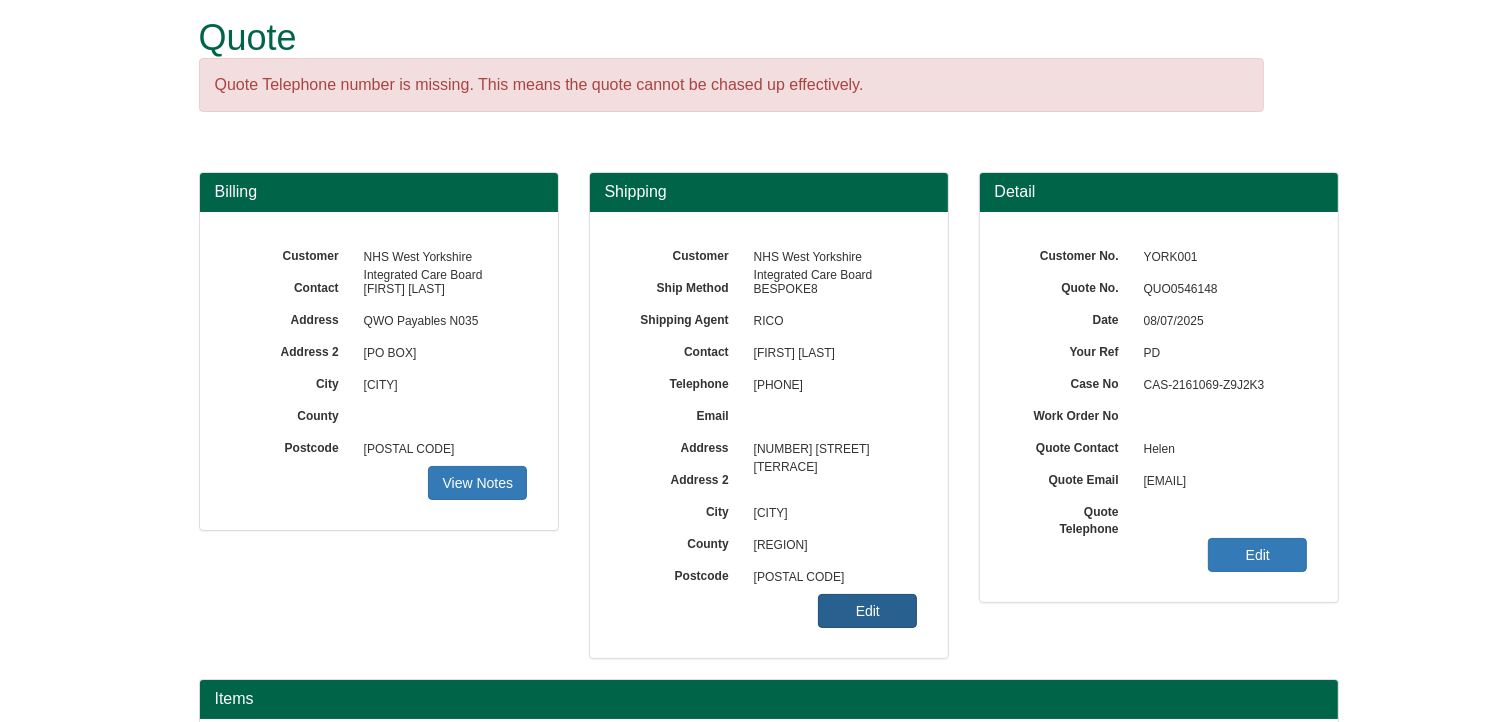 click on "Edit" at bounding box center (477, 483) 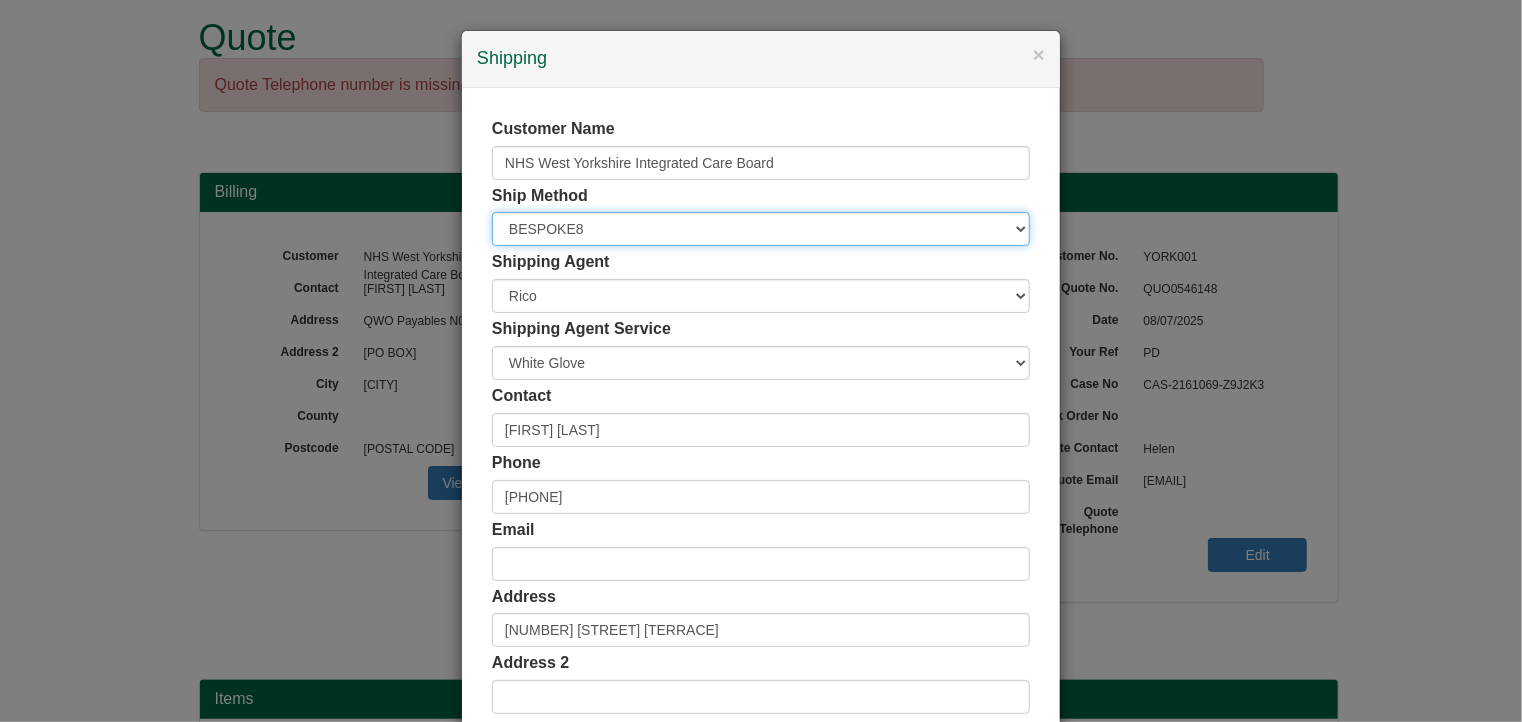 click on "Free of Charge
£5 Flat Rate
£7.50 Flat Rate
£10 Flat Rate
BESPOKE2
BESPOKE3
BESPOKE4
BESPOKE5
BESPOKE6
BESPOKE7
BESPOKE8
BESPOKE9
Standard Shipping
£5 on web, Standard terms offline" at bounding box center [761, 229] 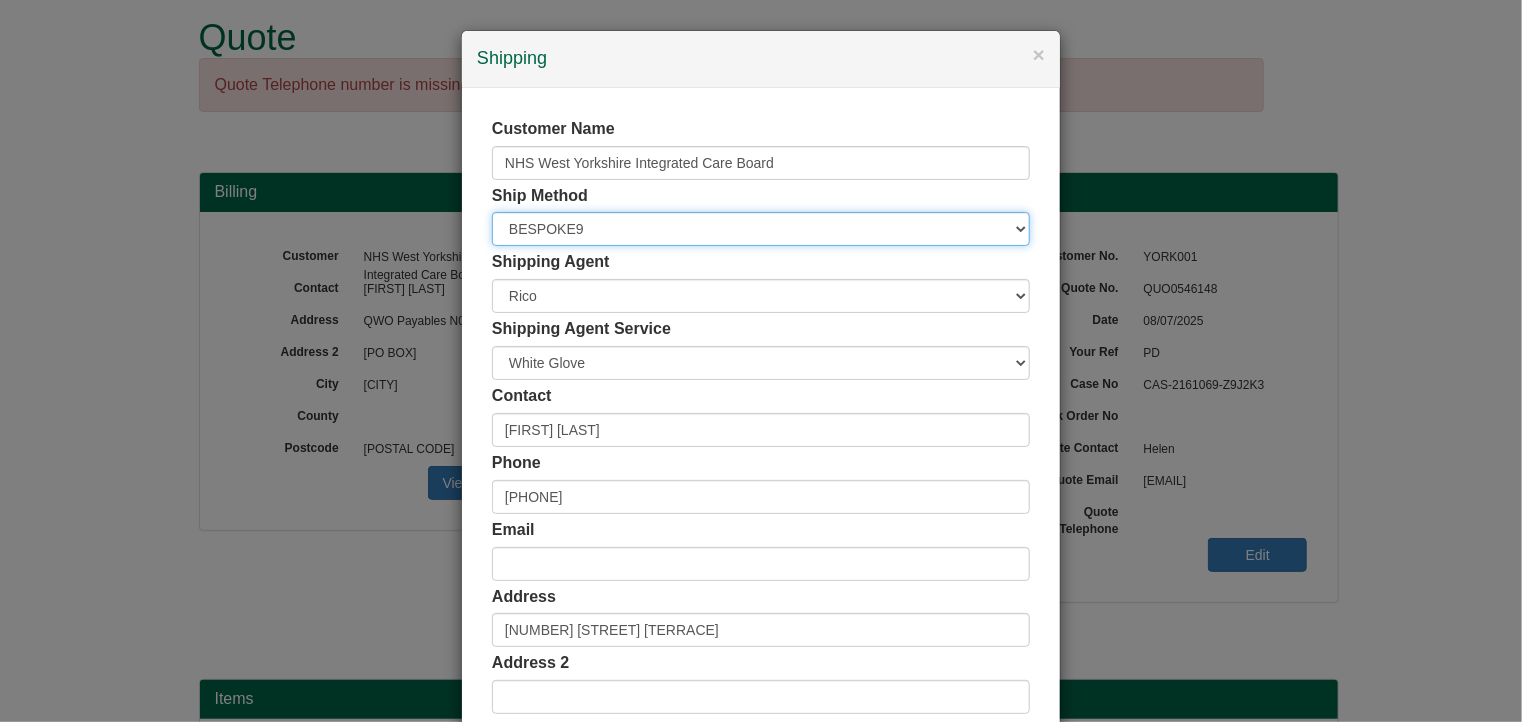 scroll, scrollTop: 384, scrollLeft: 0, axis: vertical 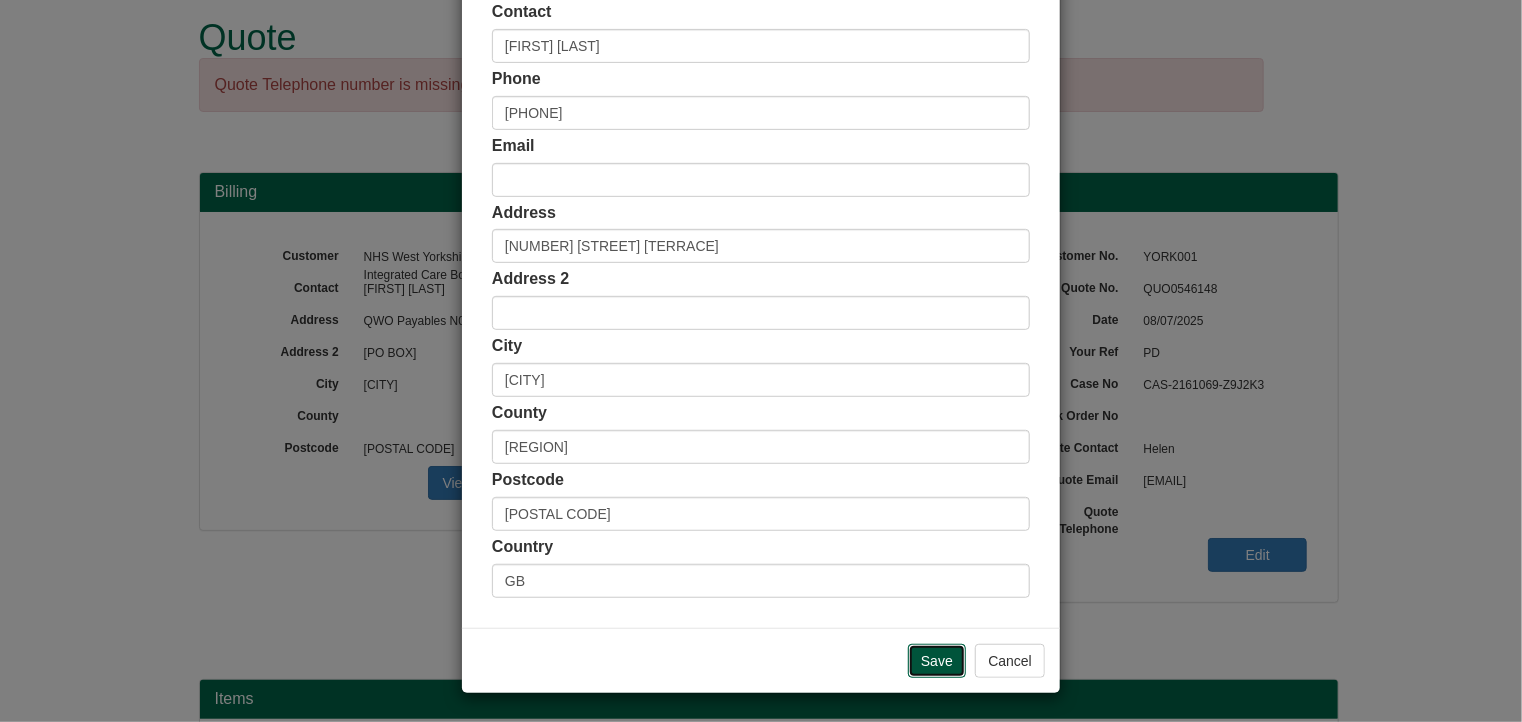 click on "Save" at bounding box center [937, 661] 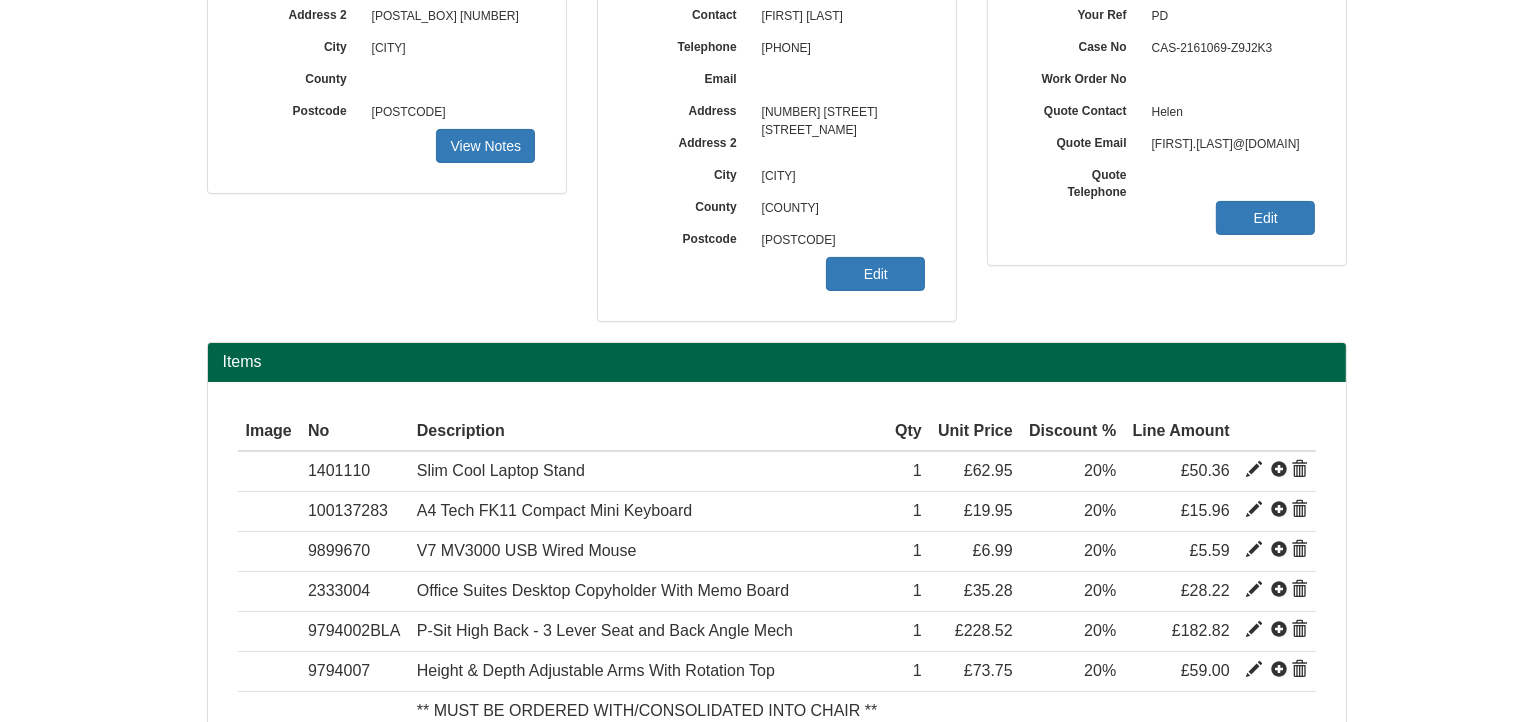 scroll, scrollTop: 200, scrollLeft: 0, axis: vertical 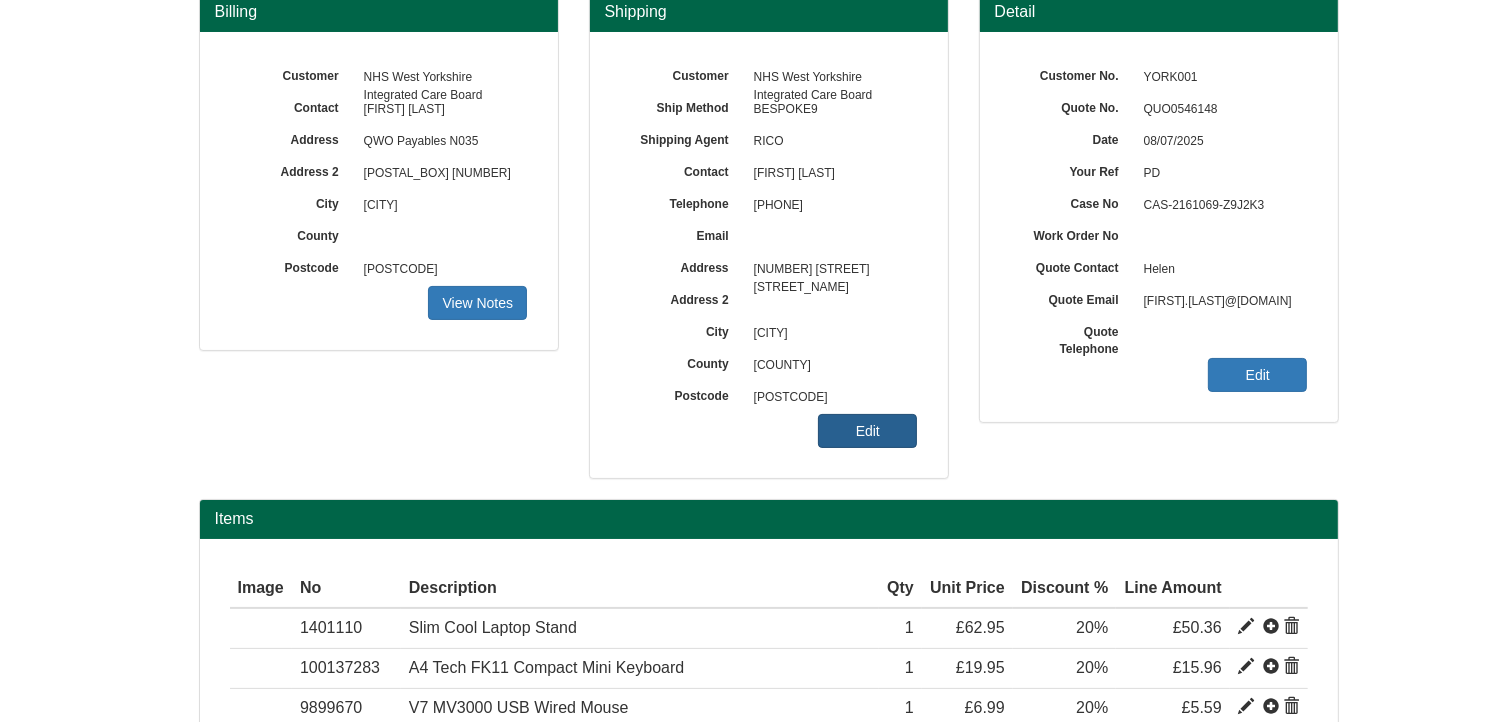 click on "Edit" at bounding box center [477, 303] 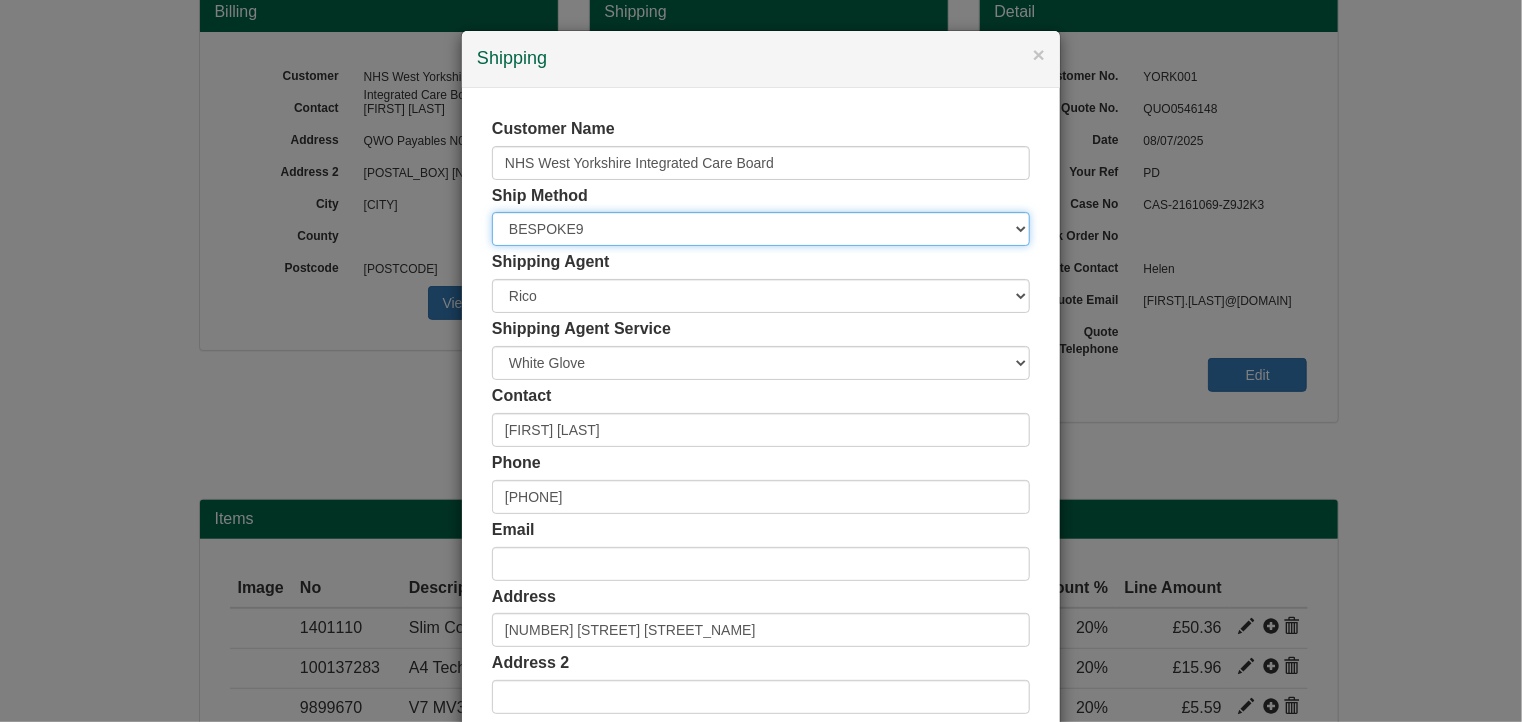 click on "Free of Charge
£5 Flat Rate
£7.50 Flat Rate
£10 Flat Rate
BESPOKE2
BESPOKE3
BESPOKE4
BESPOKE5
BESPOKE6
BESPOKE7
BESPOKE8
BESPOKE9
Standard Shipping
£5 on web, Standard terms offline" at bounding box center [761, 229] 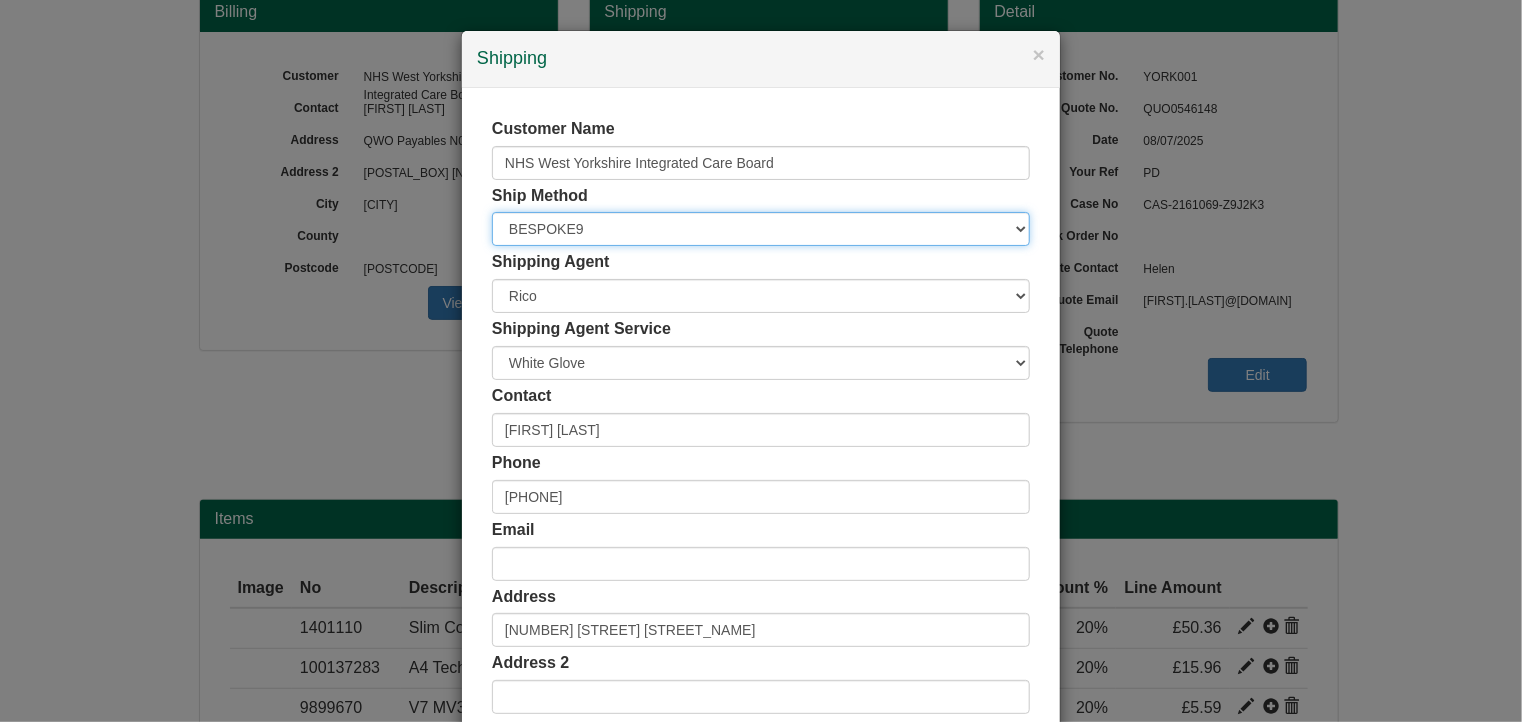 select on "BESPOKE4" 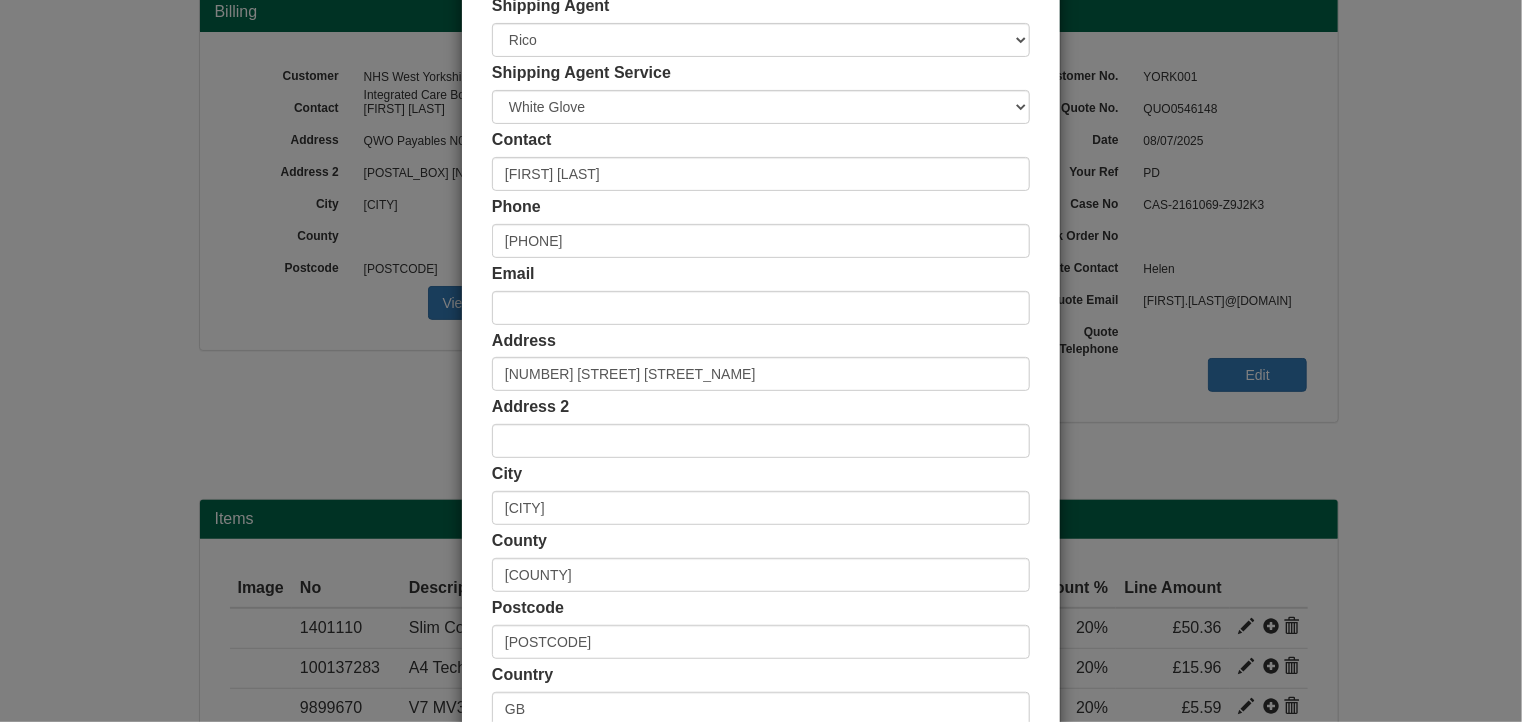 scroll, scrollTop: 384, scrollLeft: 0, axis: vertical 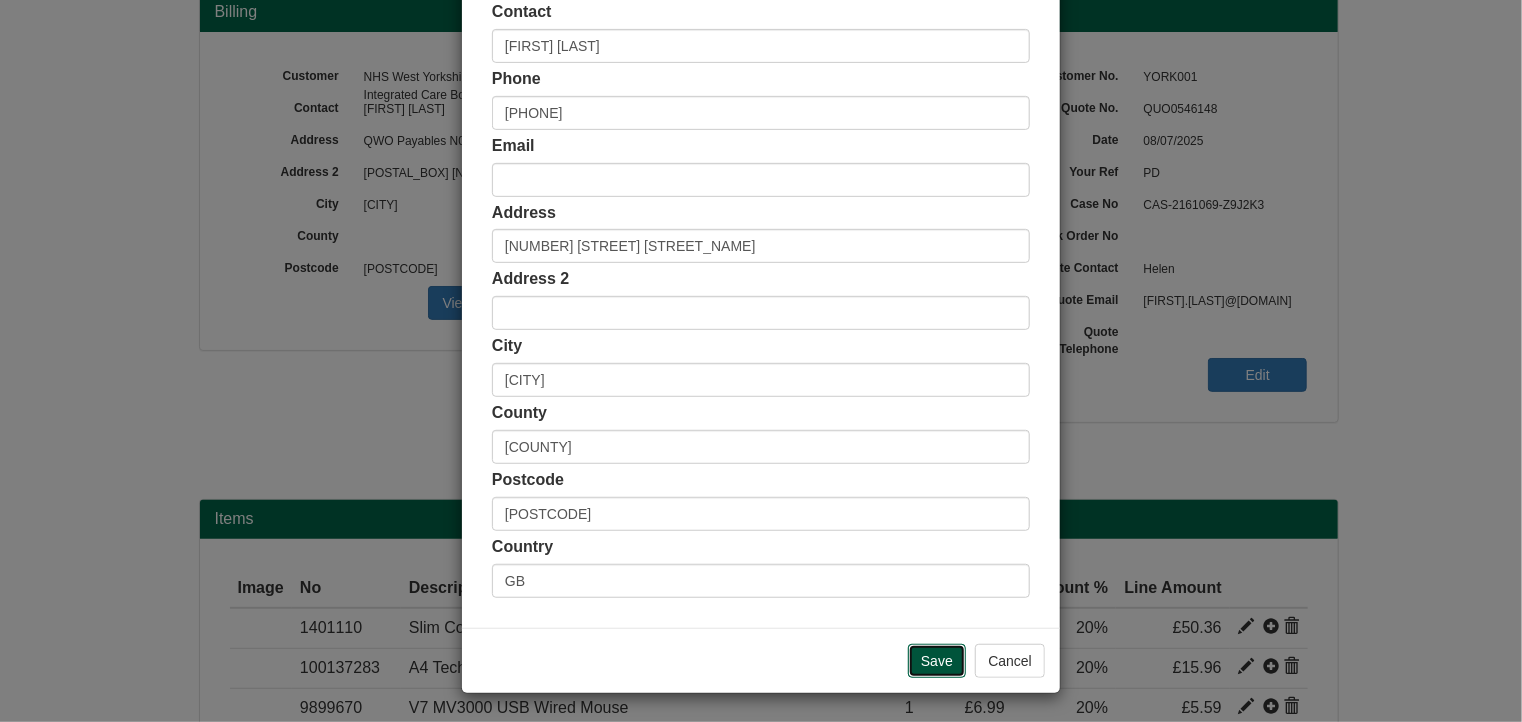 click on "Save" at bounding box center (937, 661) 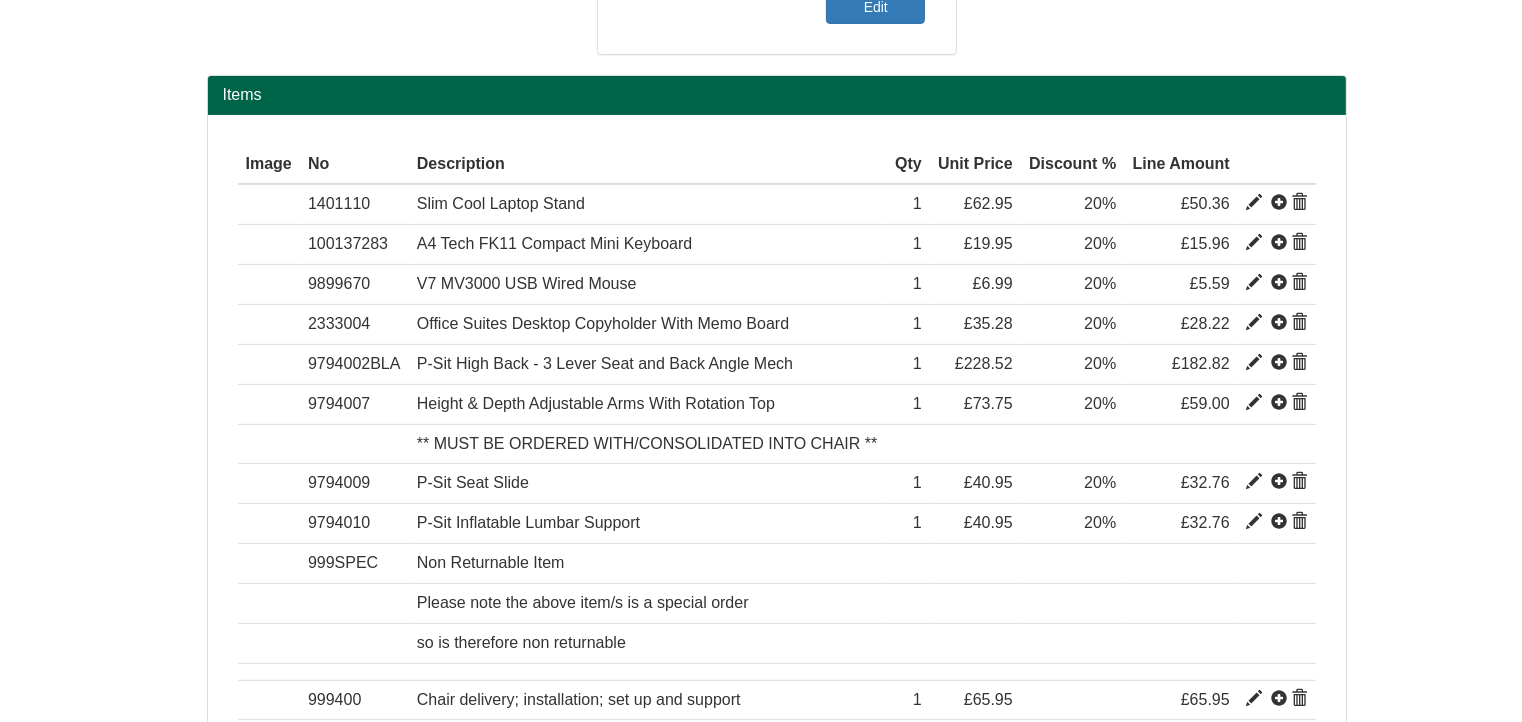 scroll, scrollTop: 320, scrollLeft: 0, axis: vertical 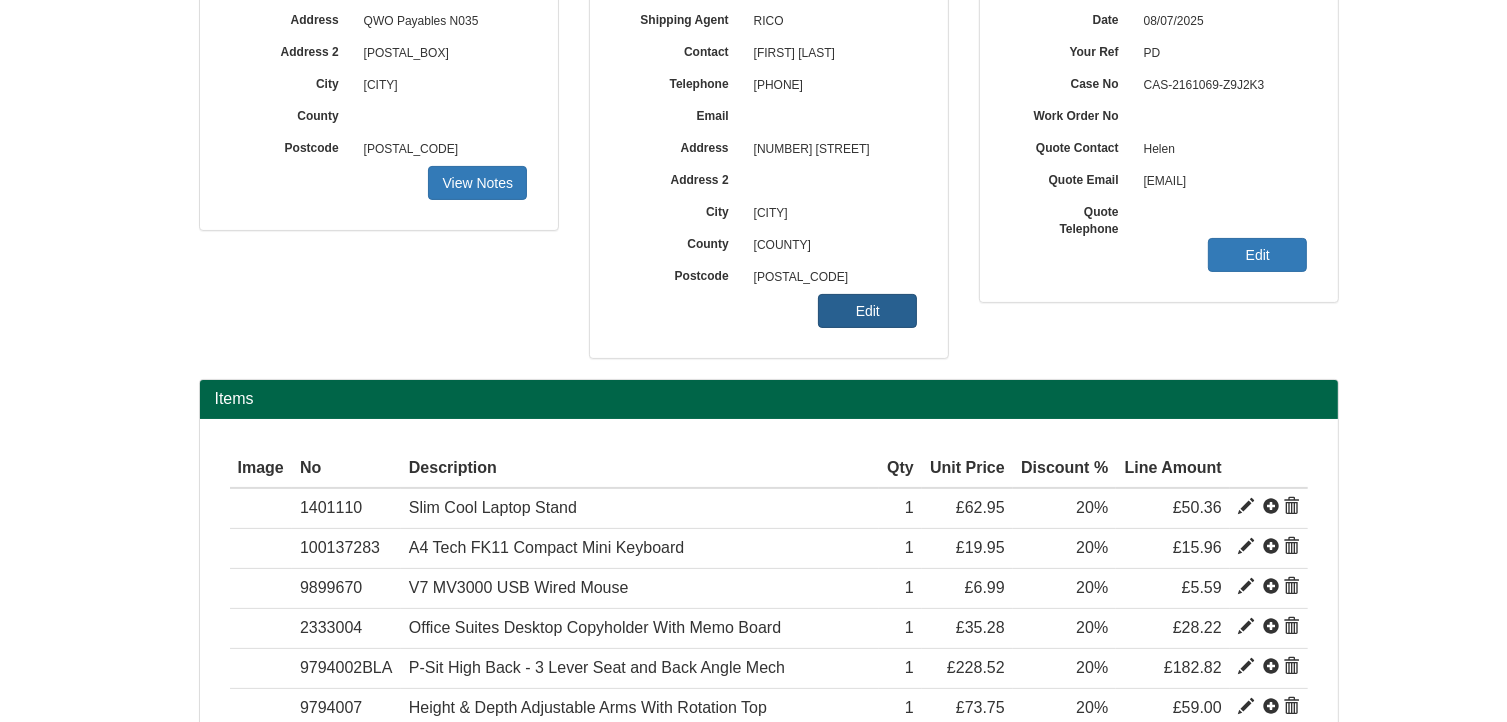 click on "Edit" at bounding box center (477, 183) 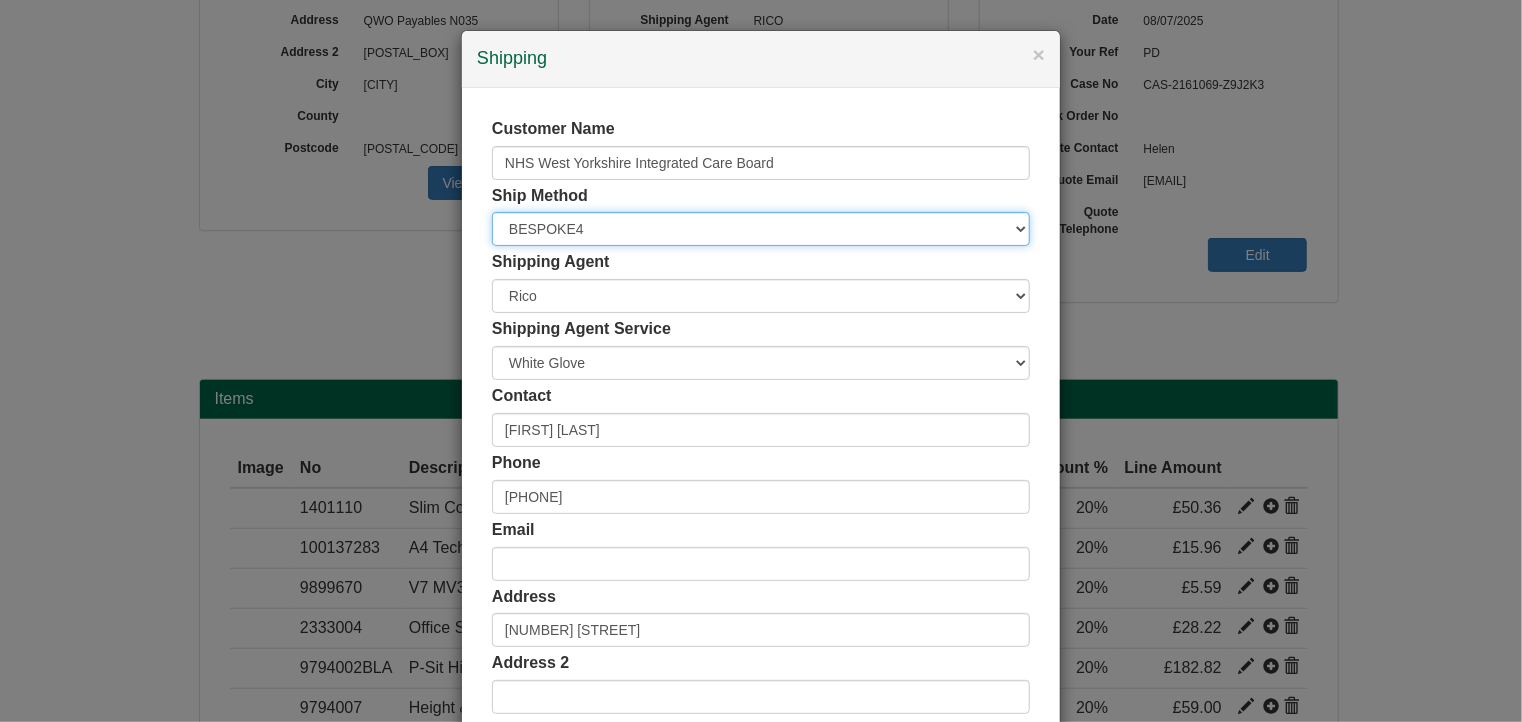 click on "Free of Charge
£5 Flat Rate
£7.50 Flat Rate
£10 Flat Rate
BESPOKE2
BESPOKE3
BESPOKE4
BESPOKE5
BESPOKE6
BESPOKE7
BESPOKE8
BESPOKE9
Standard Shipping
£5 on web, Standard terms offline" at bounding box center [761, 229] 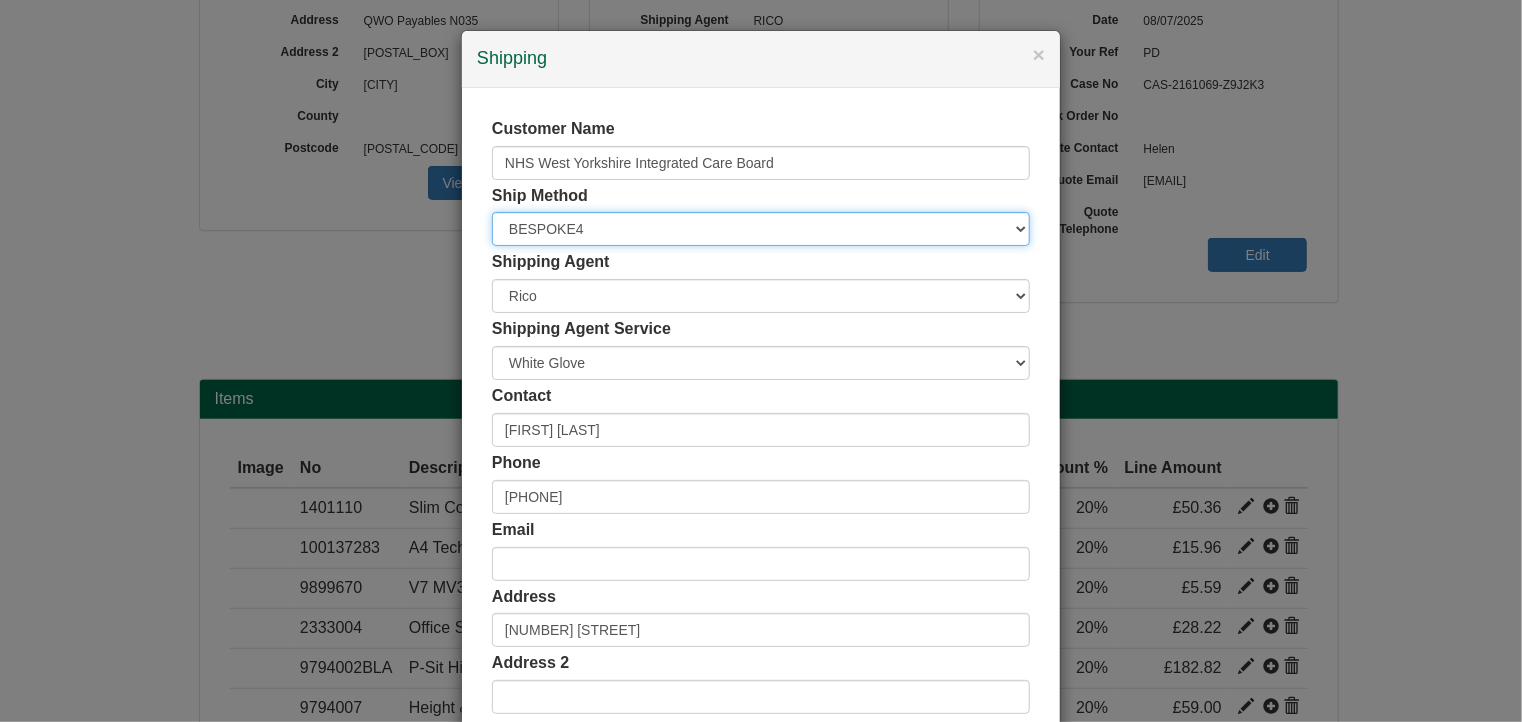 select on "BESPOKE7" 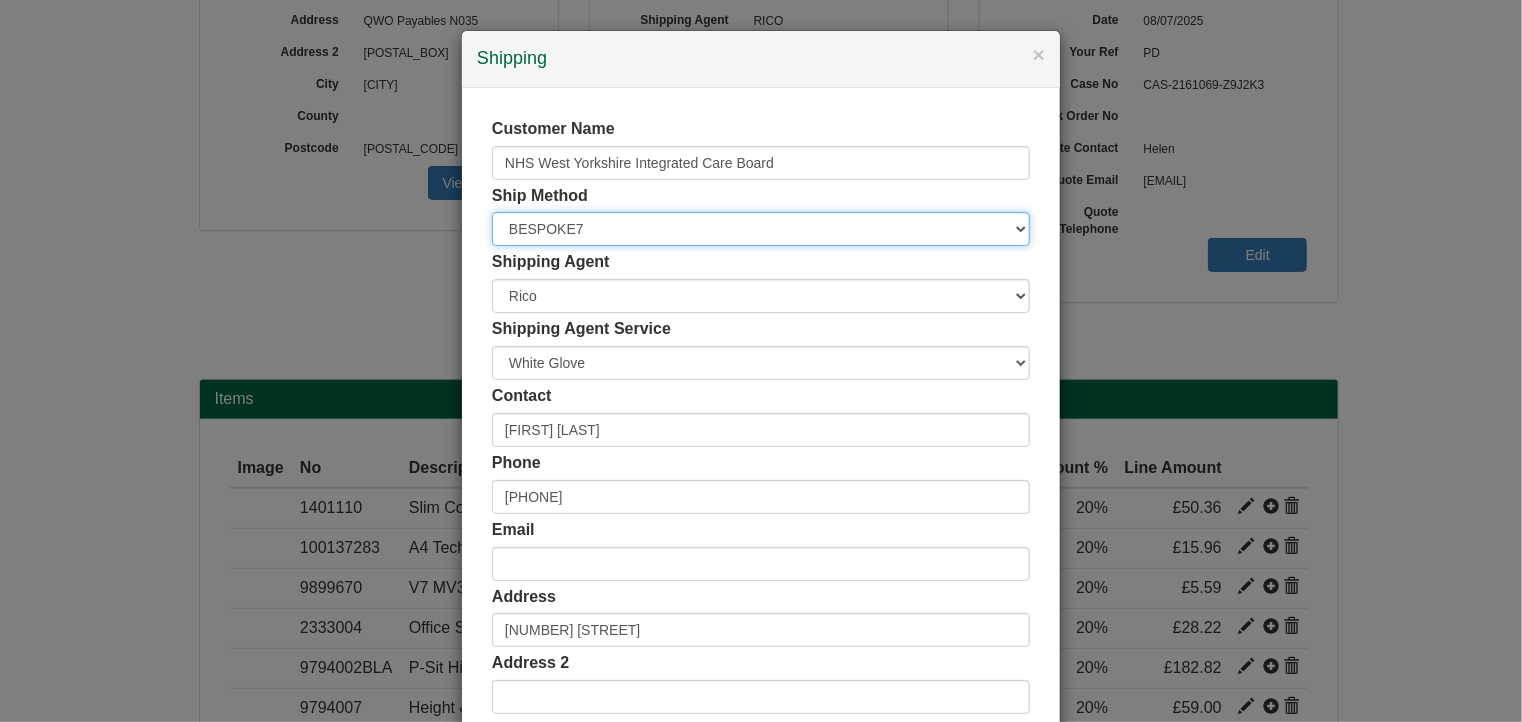 click on "Free of Charge
£5 Flat Rate
£7.50 Flat Rate
£10 Flat Rate
BESPOKE2
BESPOKE3
BESPOKE4
BESPOKE5
BESPOKE6
BESPOKE7
BESPOKE8
BESPOKE9
Standard Shipping
£5 on web, Standard terms offline" at bounding box center (761, 229) 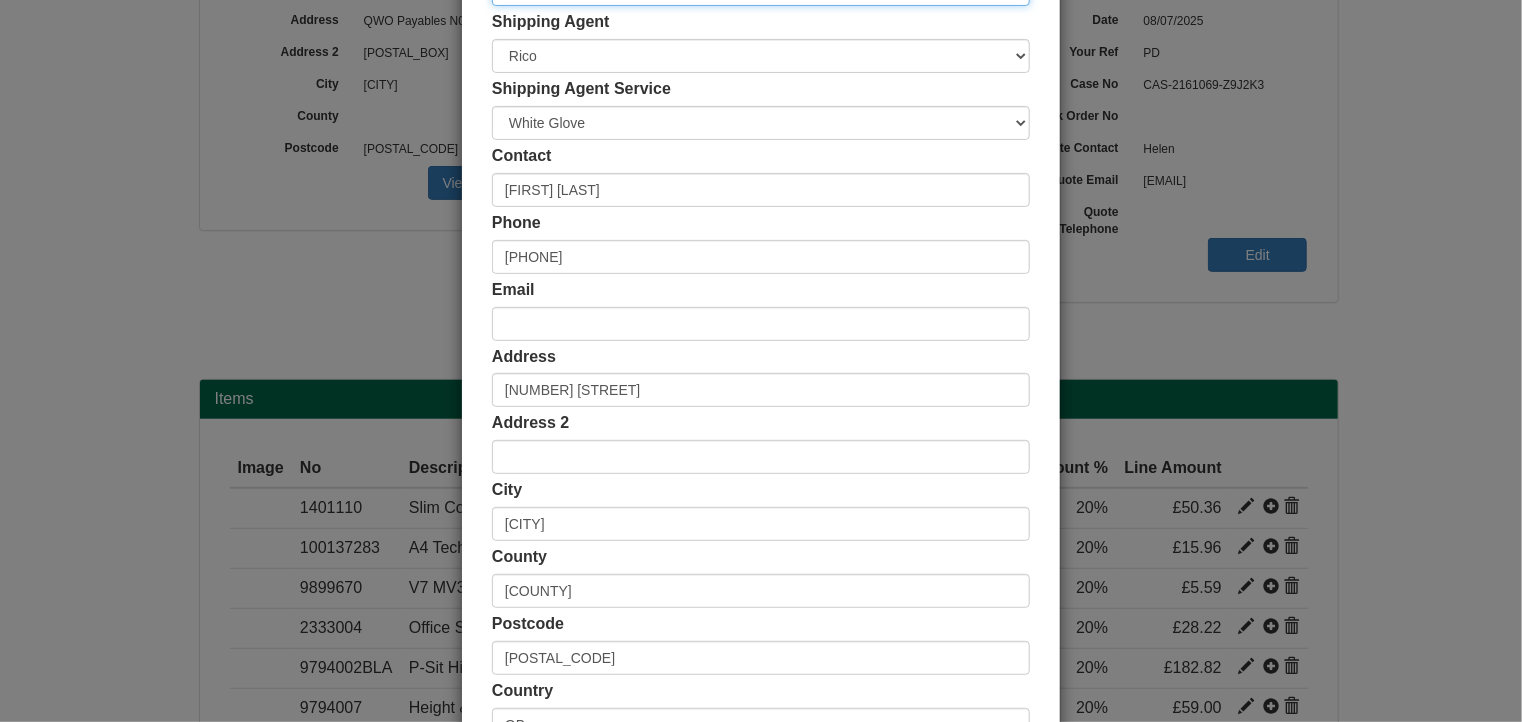 scroll, scrollTop: 384, scrollLeft: 0, axis: vertical 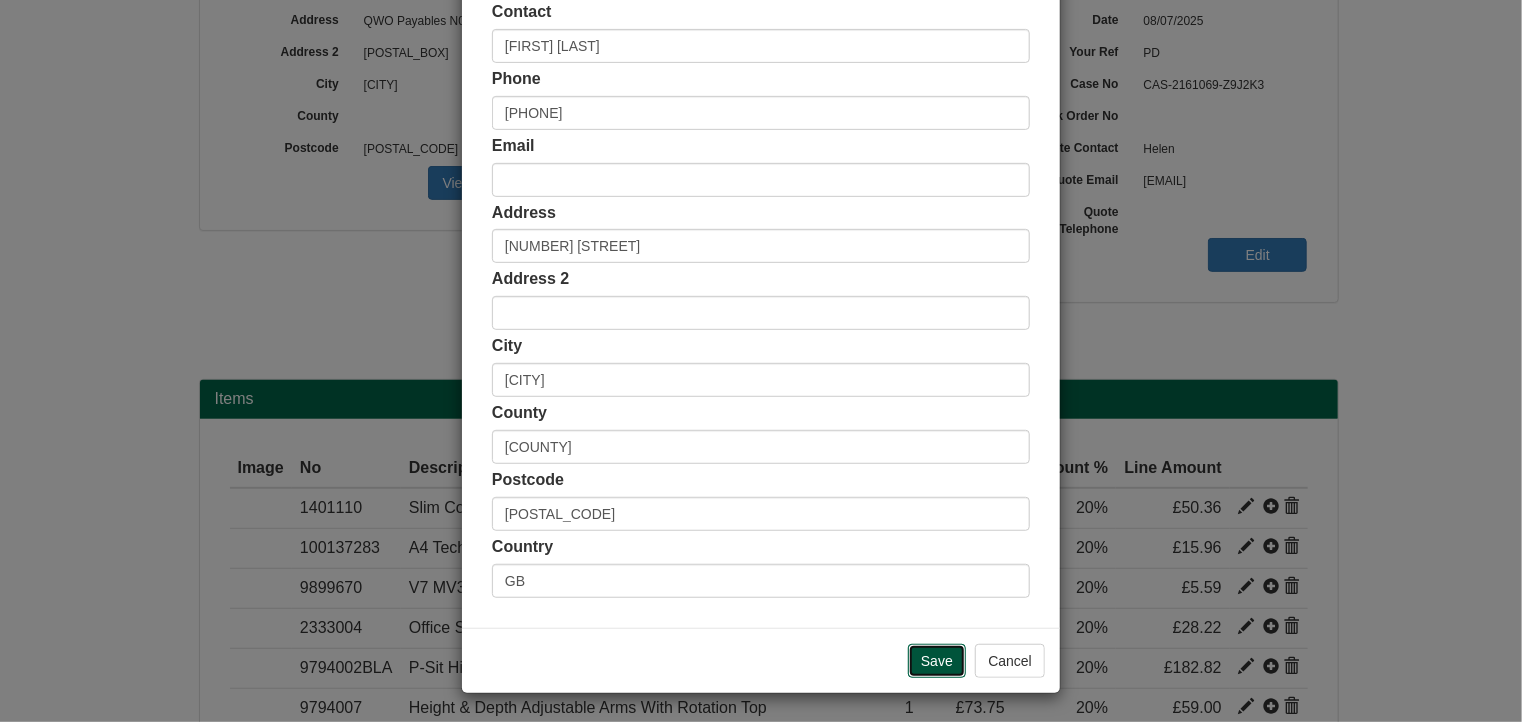 click on "Save" at bounding box center [937, 661] 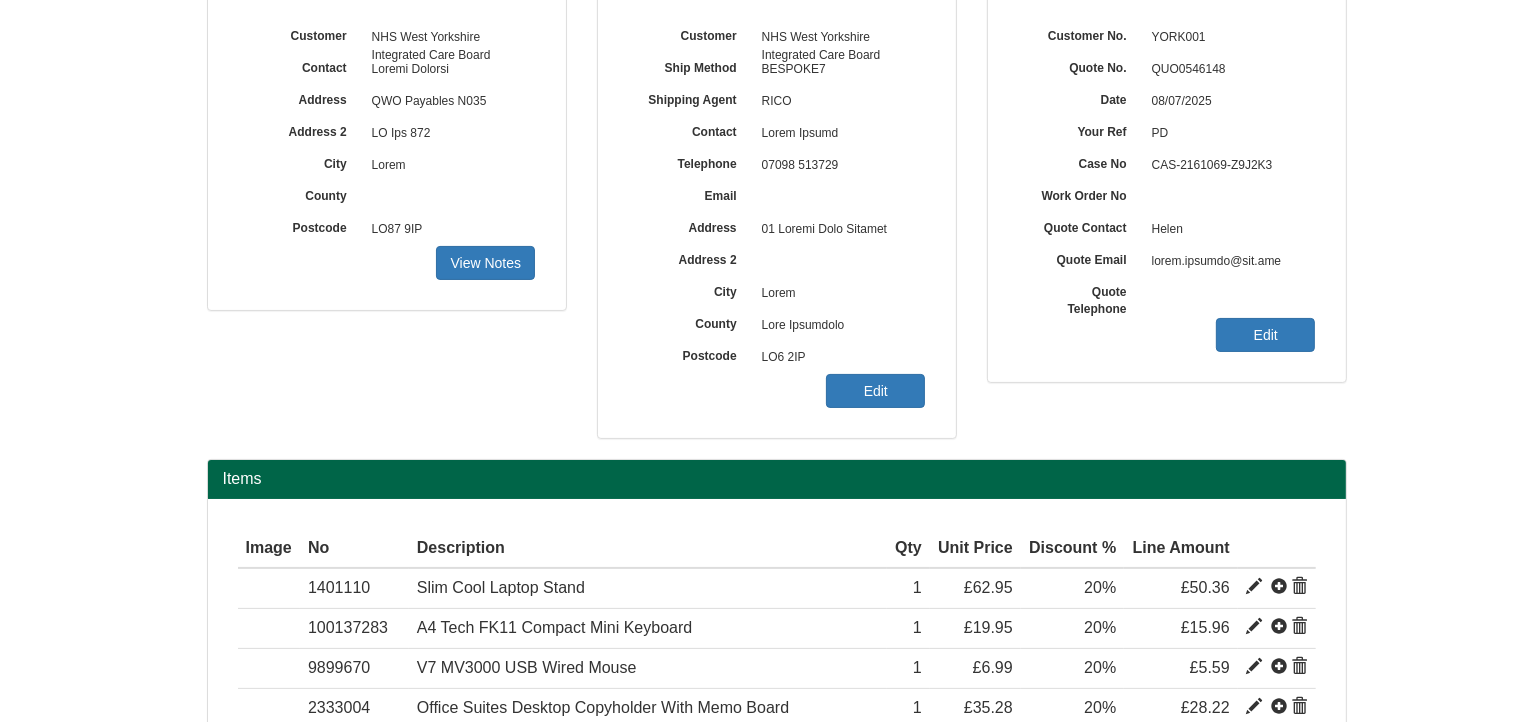 scroll, scrollTop: 120, scrollLeft: 0, axis: vertical 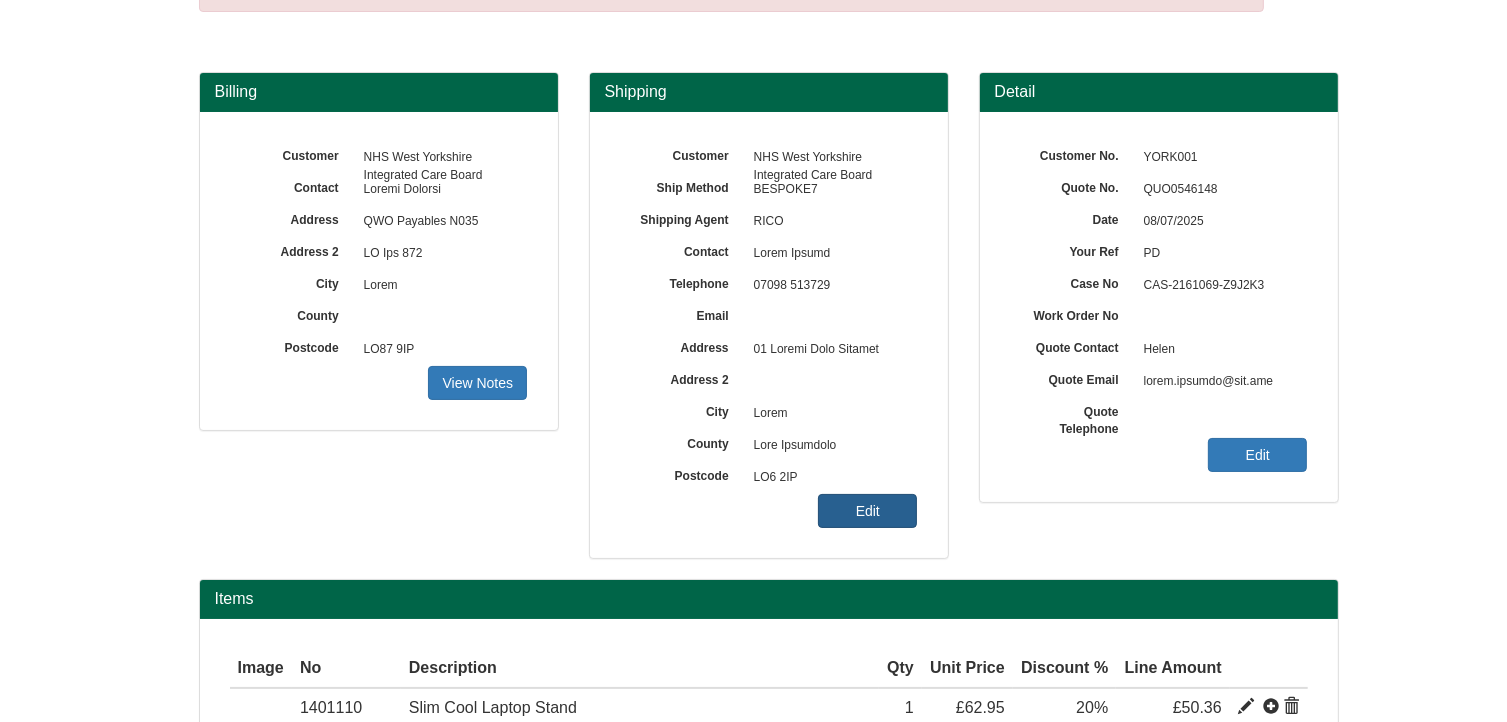 click on "Edit" at bounding box center (477, 383) 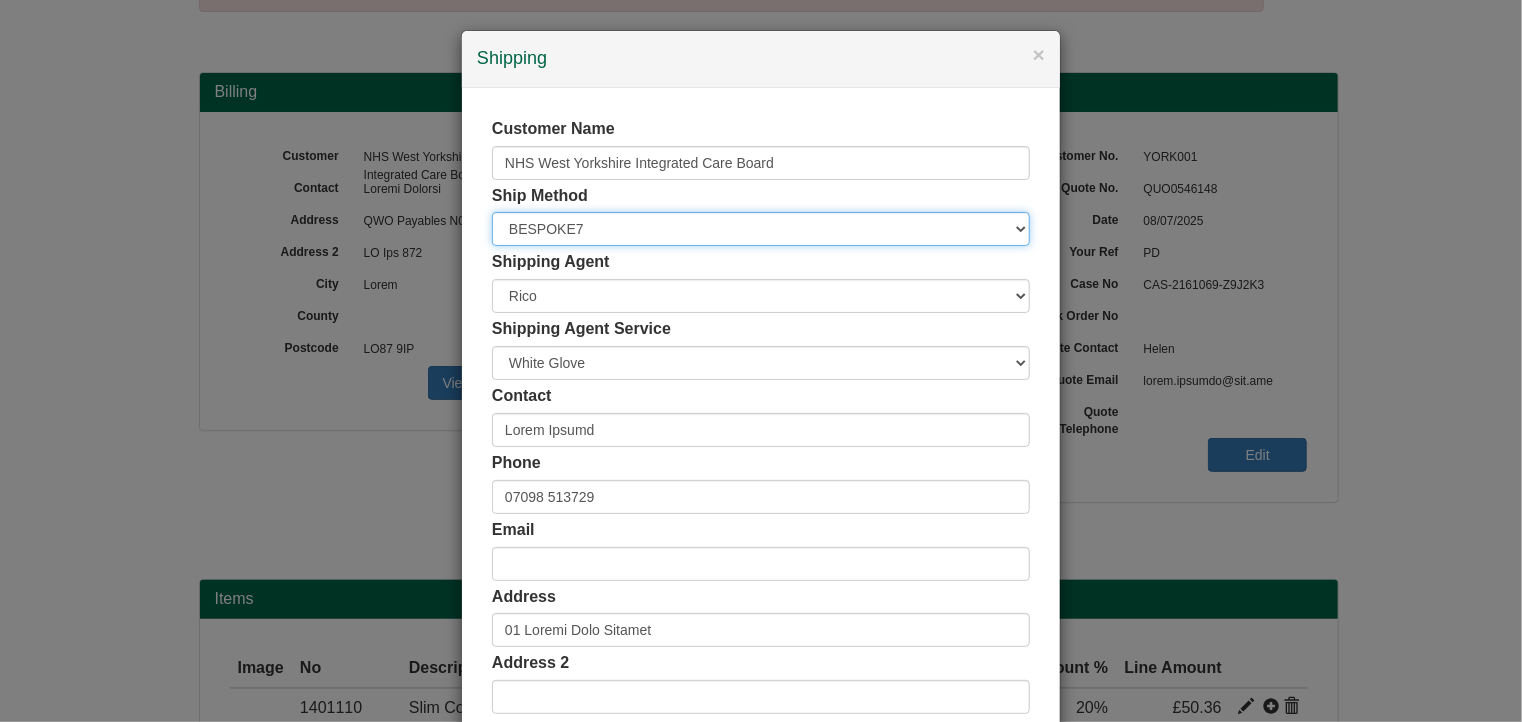 click on "Free of Charge
£5 Flat Rate
£7.50 Flat Rate
£10 Flat Rate
BESPOKE2
BESPOKE3
BESPOKE4
BESPOKE5
BESPOKE6
BESPOKE7
BESPOKE8
BESPOKE9
Standard Shipping
£5 on web, Standard terms offline" at bounding box center (761, 229) 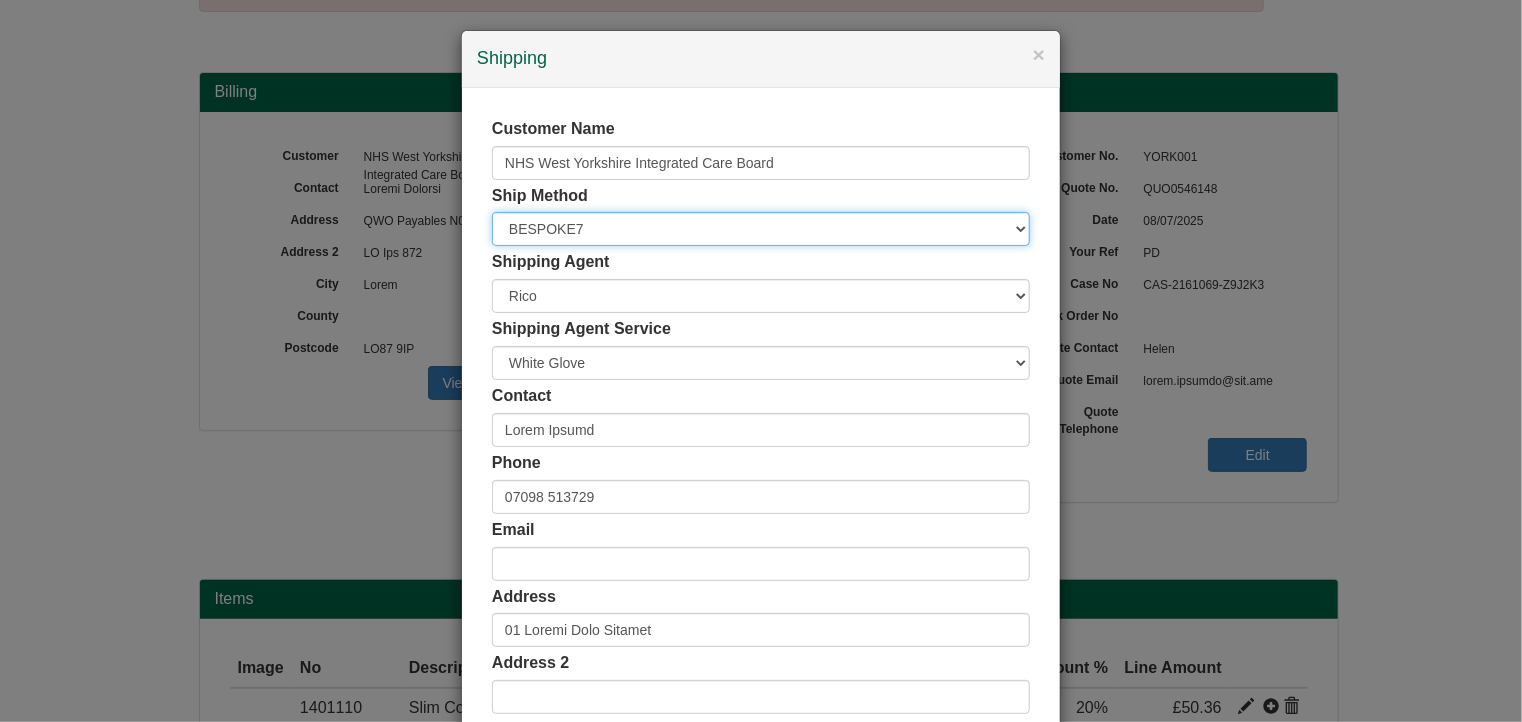 select on "BESPOKE8" 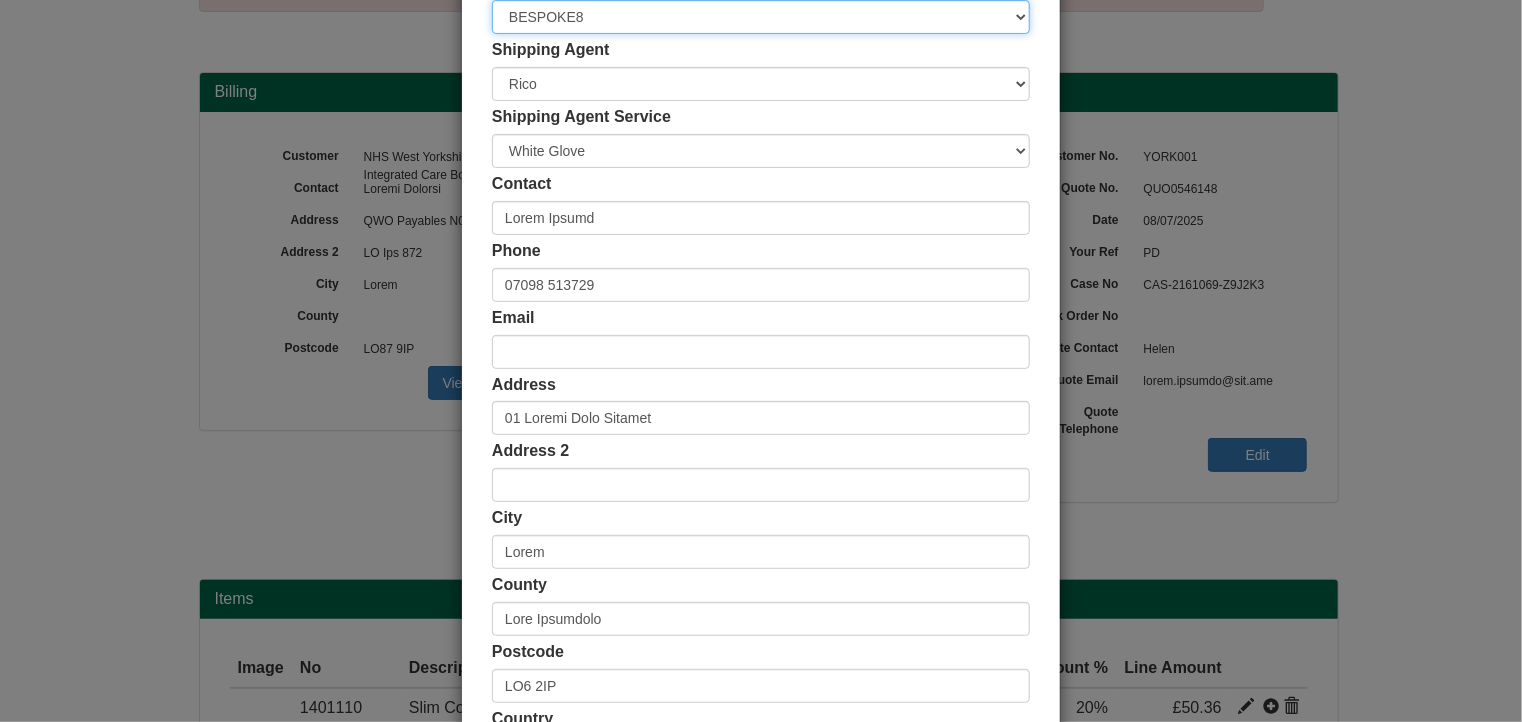 scroll, scrollTop: 384, scrollLeft: 0, axis: vertical 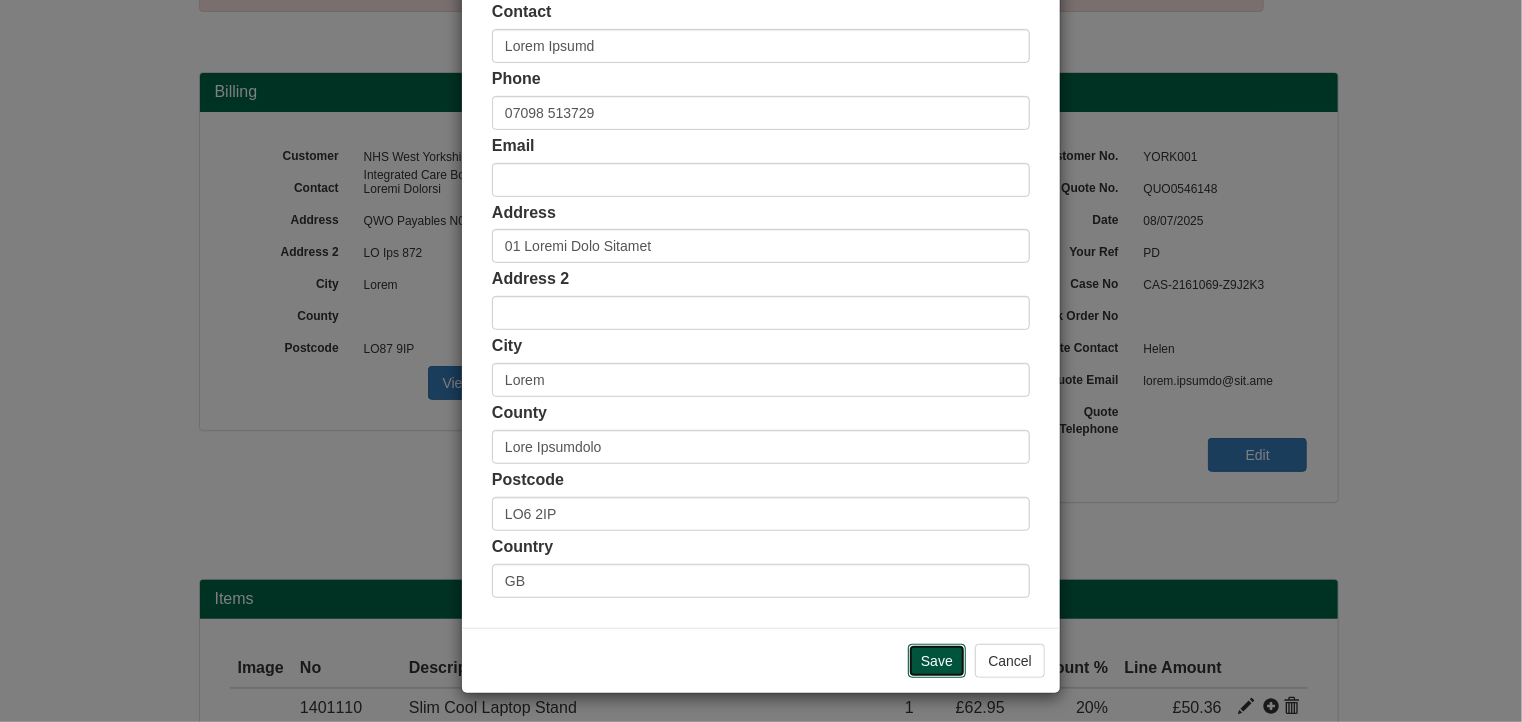 click on "Save" at bounding box center [937, 661] 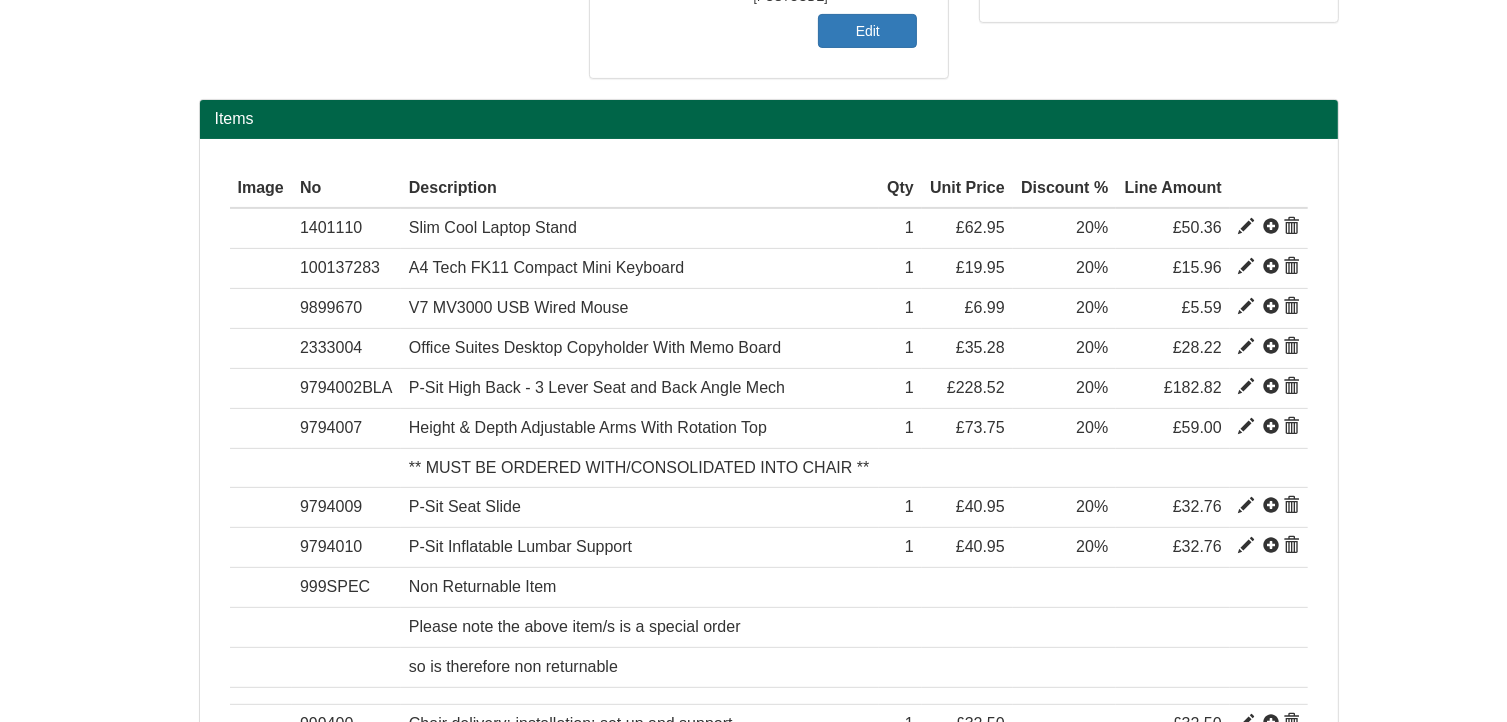 scroll, scrollTop: 820, scrollLeft: 0, axis: vertical 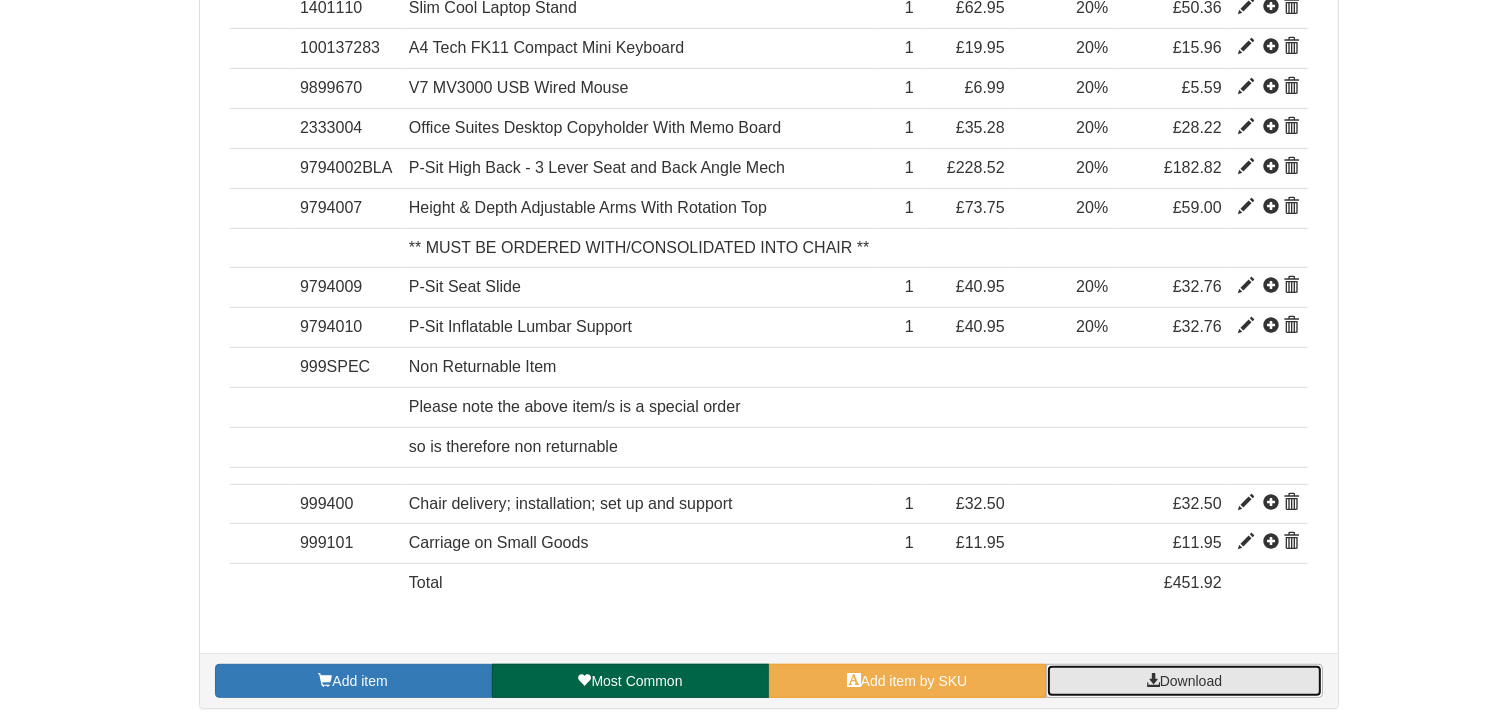 click on "Download" at bounding box center [1191, 681] 